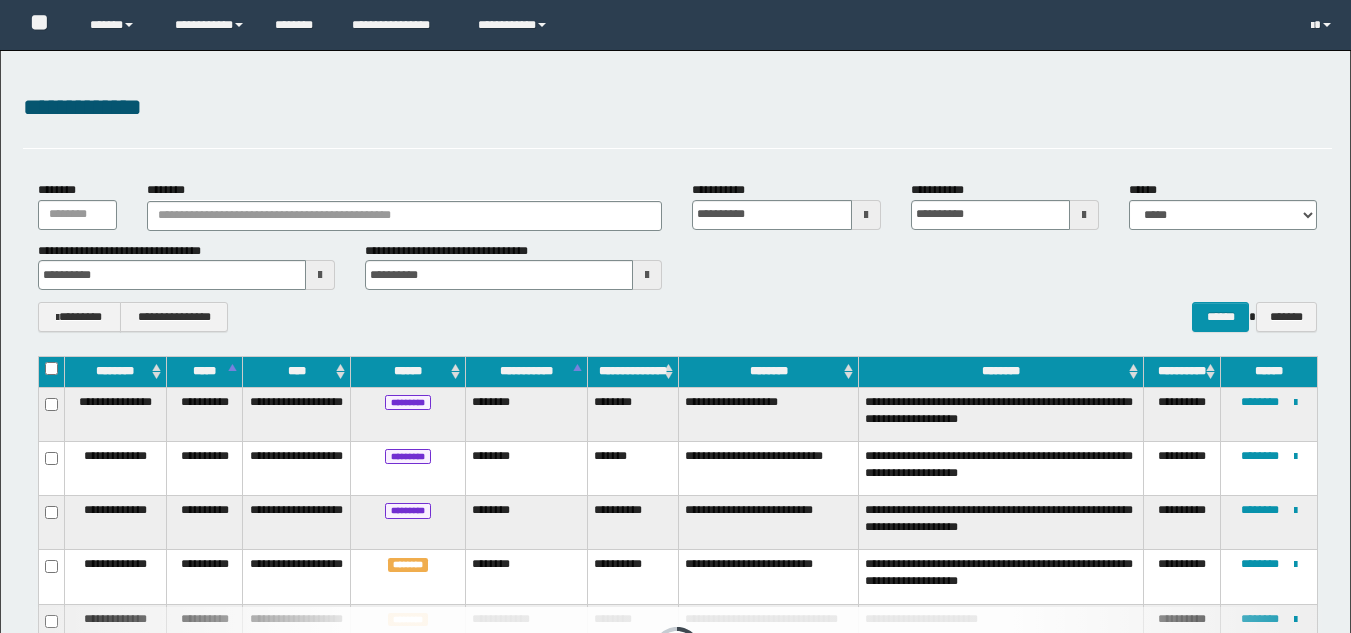 scroll, scrollTop: 431, scrollLeft: 0, axis: vertical 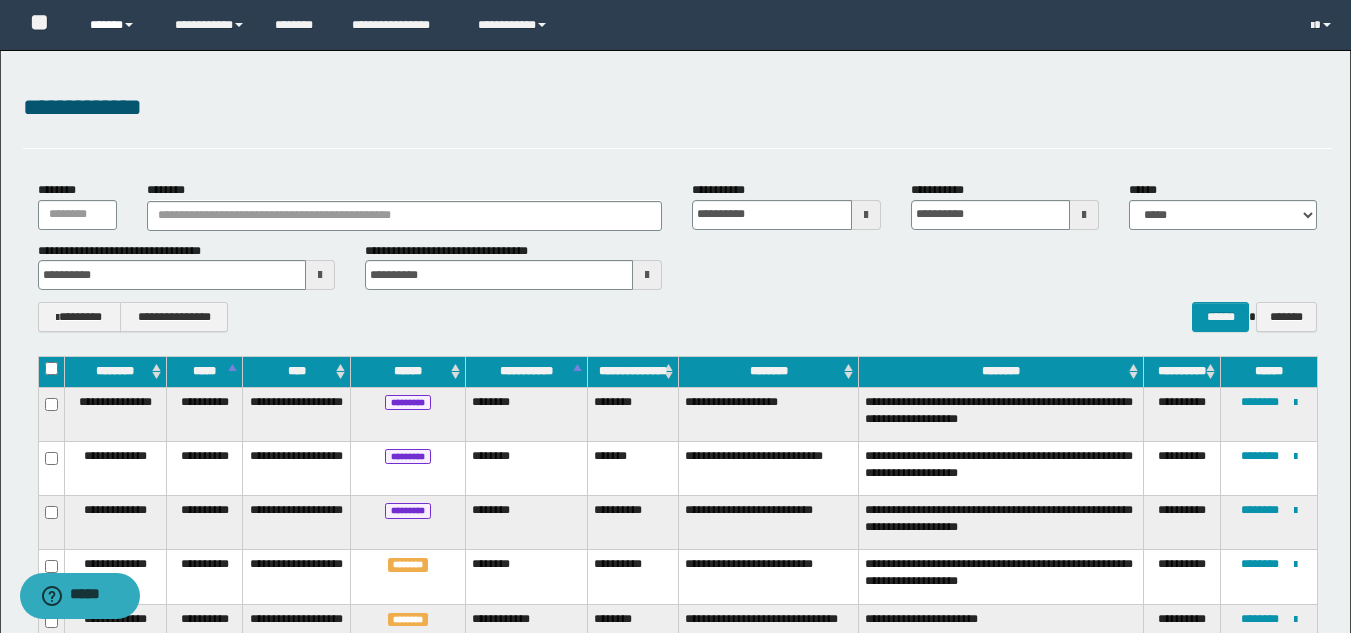click on "******" at bounding box center (117, 25) 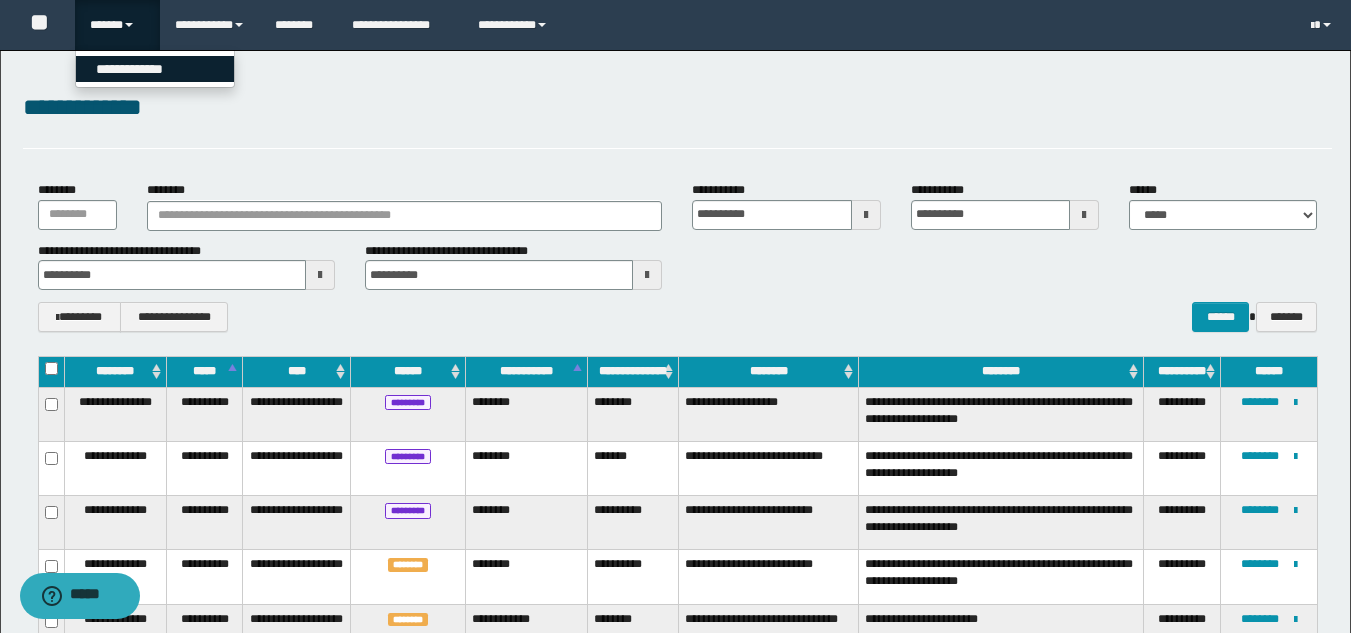click on "**********" at bounding box center [155, 69] 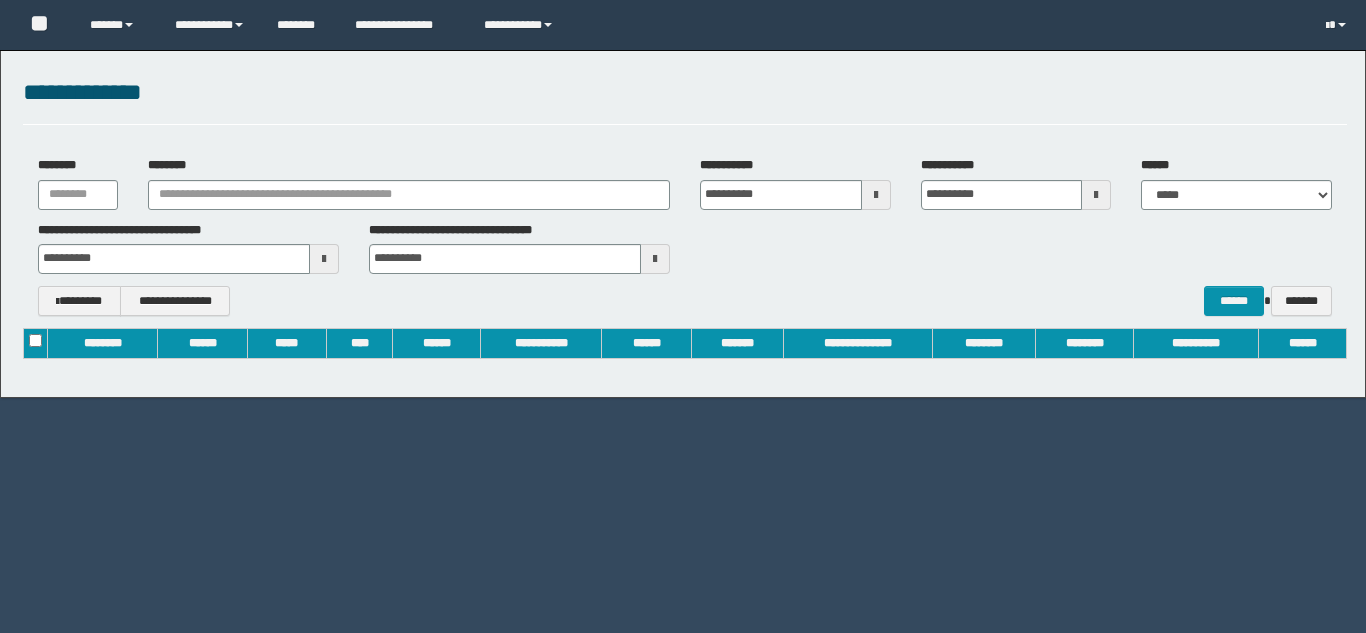 scroll, scrollTop: 0, scrollLeft: 0, axis: both 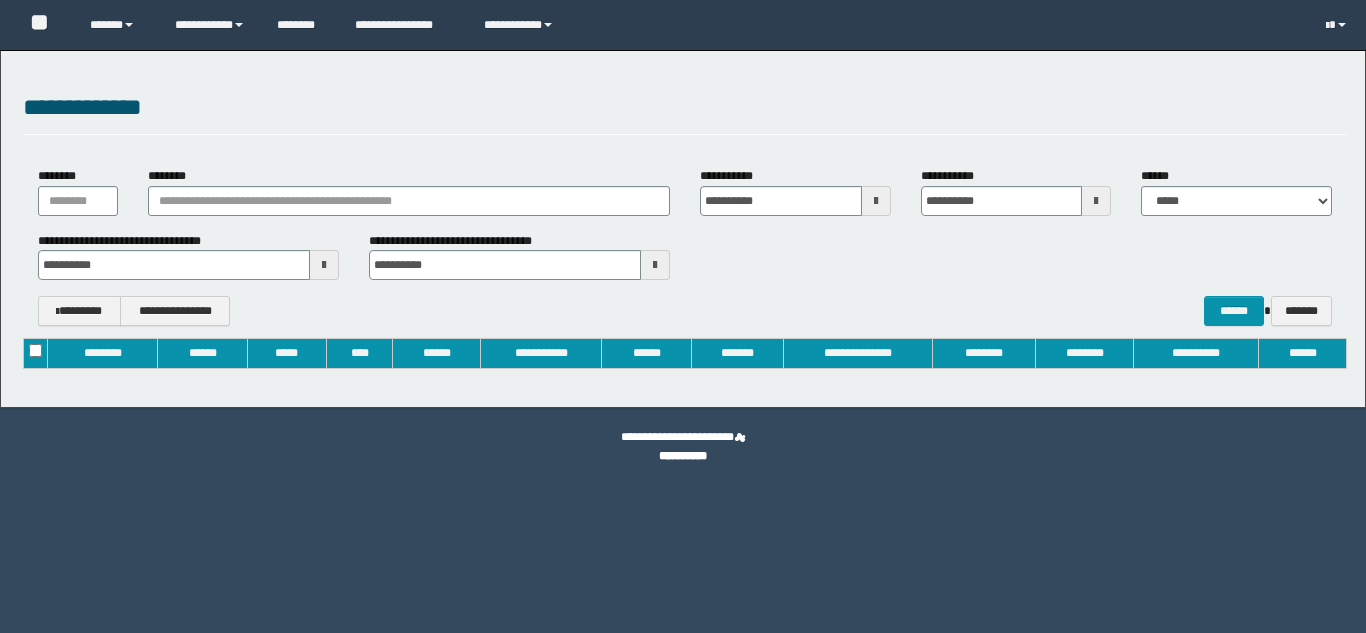 type on "**********" 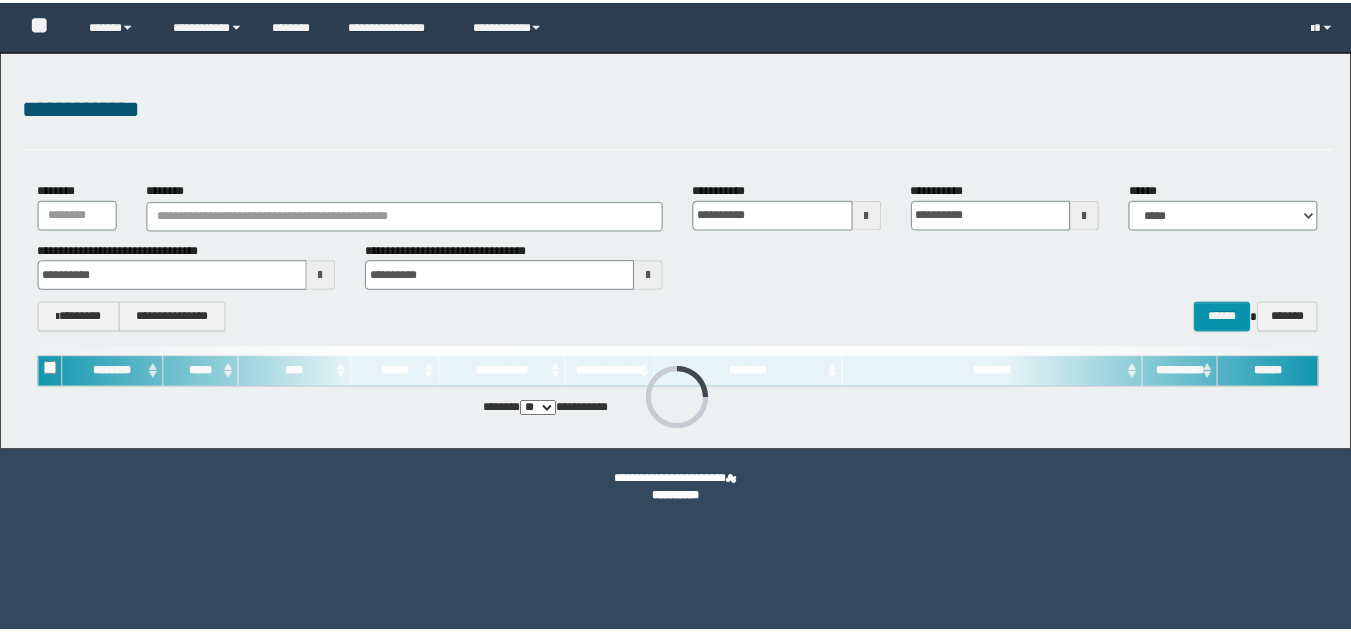 scroll, scrollTop: 0, scrollLeft: 0, axis: both 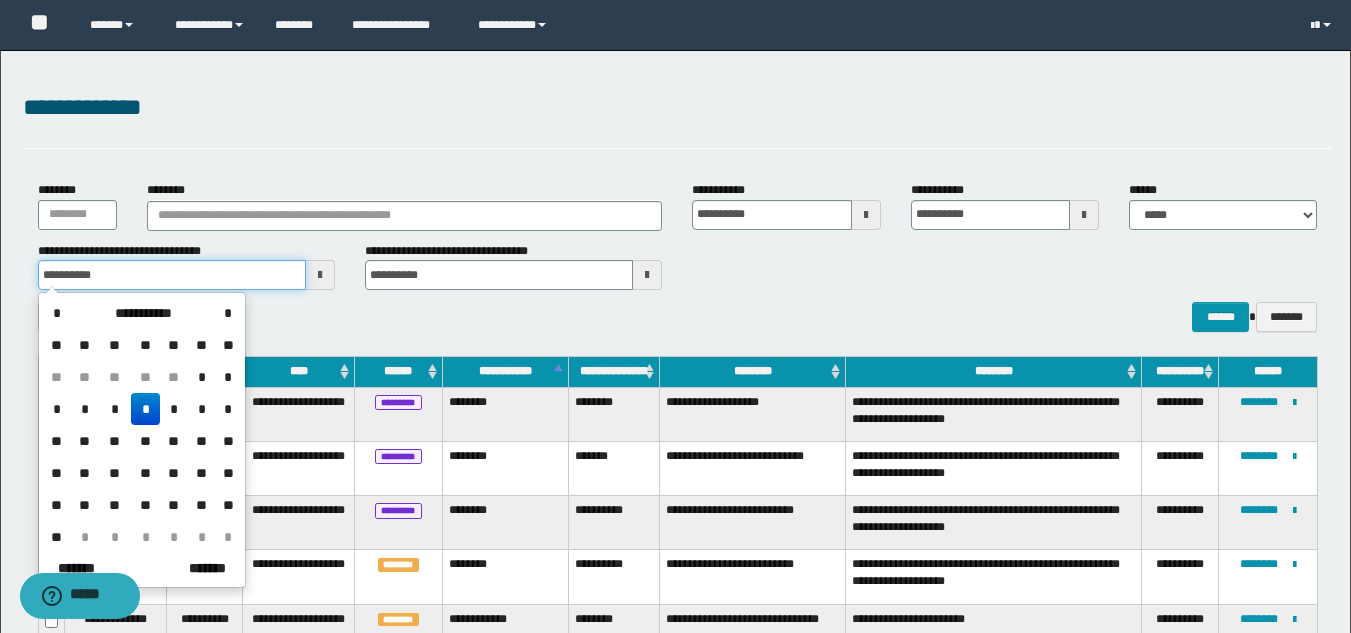 drag, startPoint x: 148, startPoint y: 267, endPoint x: 0, endPoint y: 256, distance: 148.40822 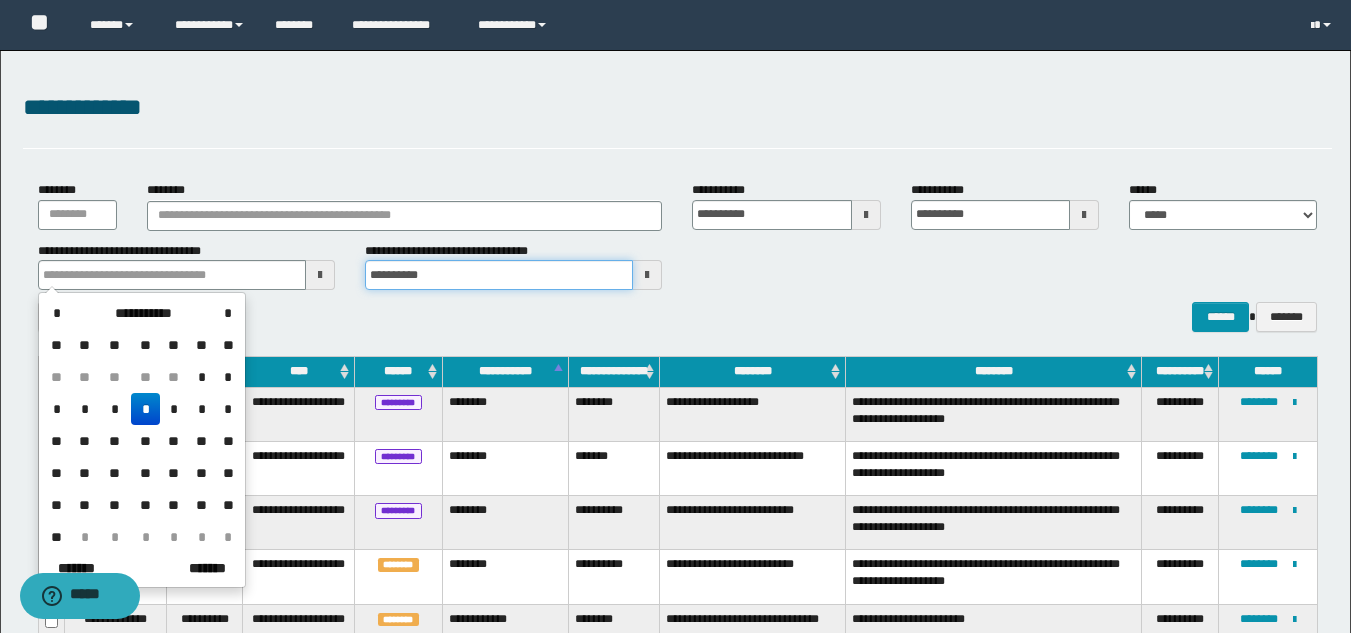 type 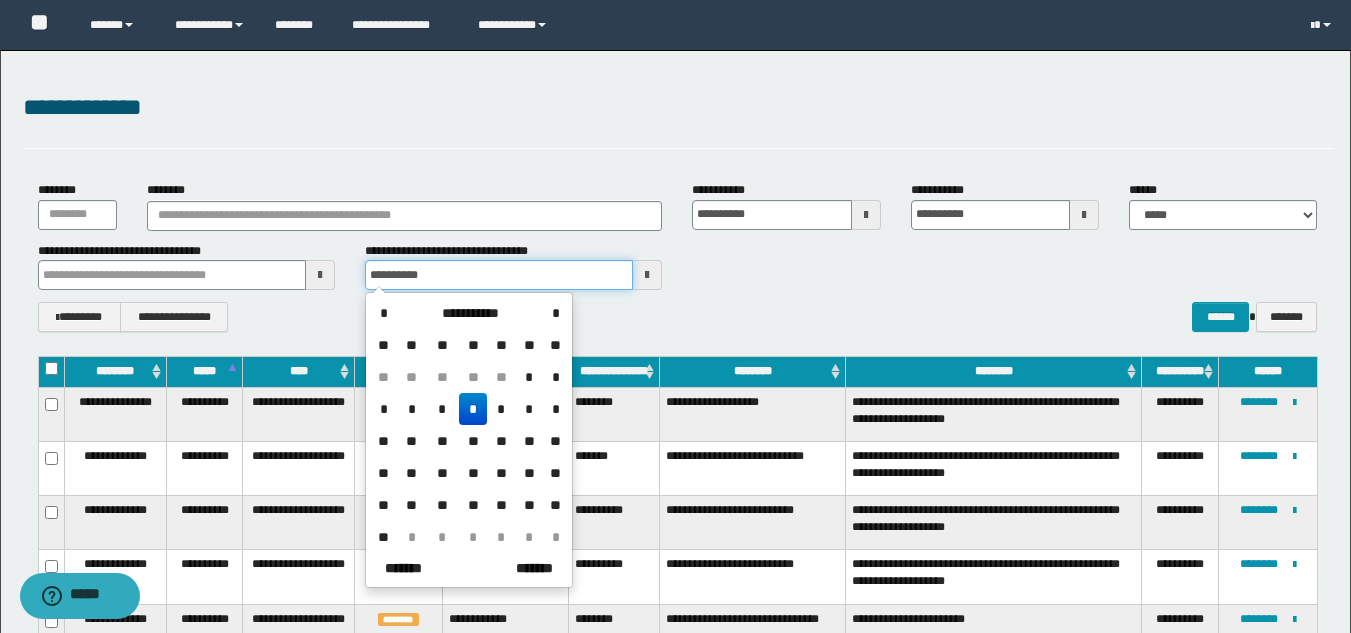 drag, startPoint x: 463, startPoint y: 287, endPoint x: 369, endPoint y: 285, distance: 94.02127 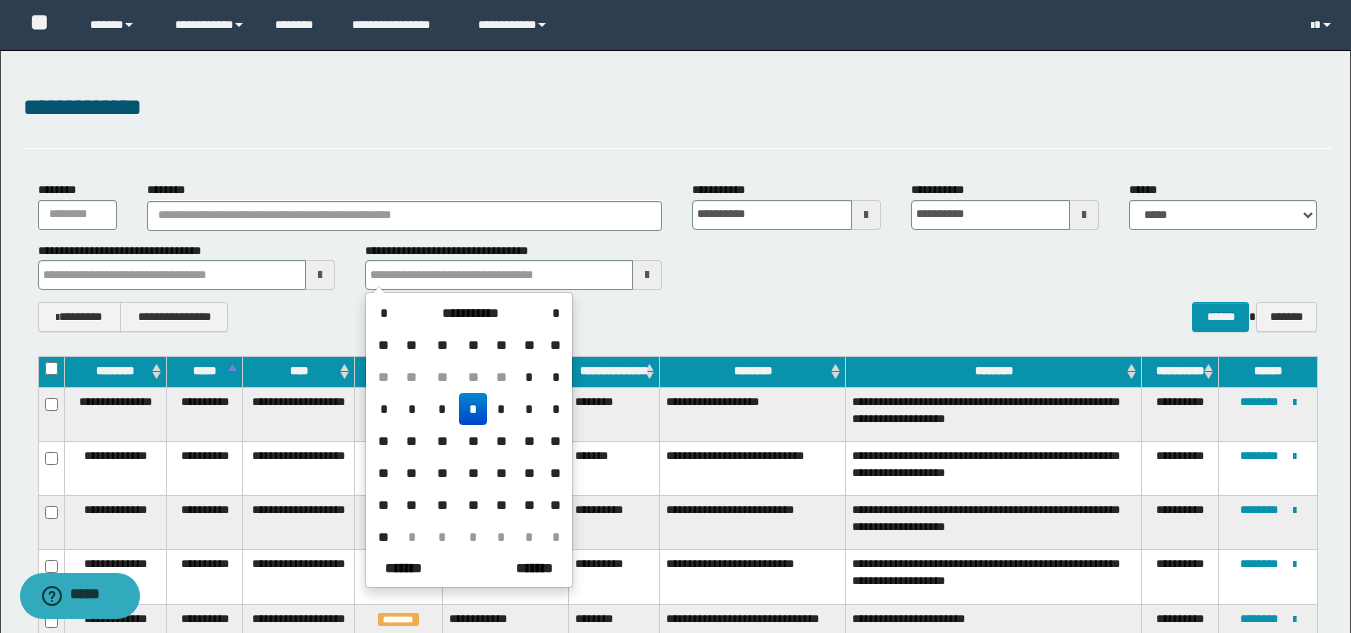 type 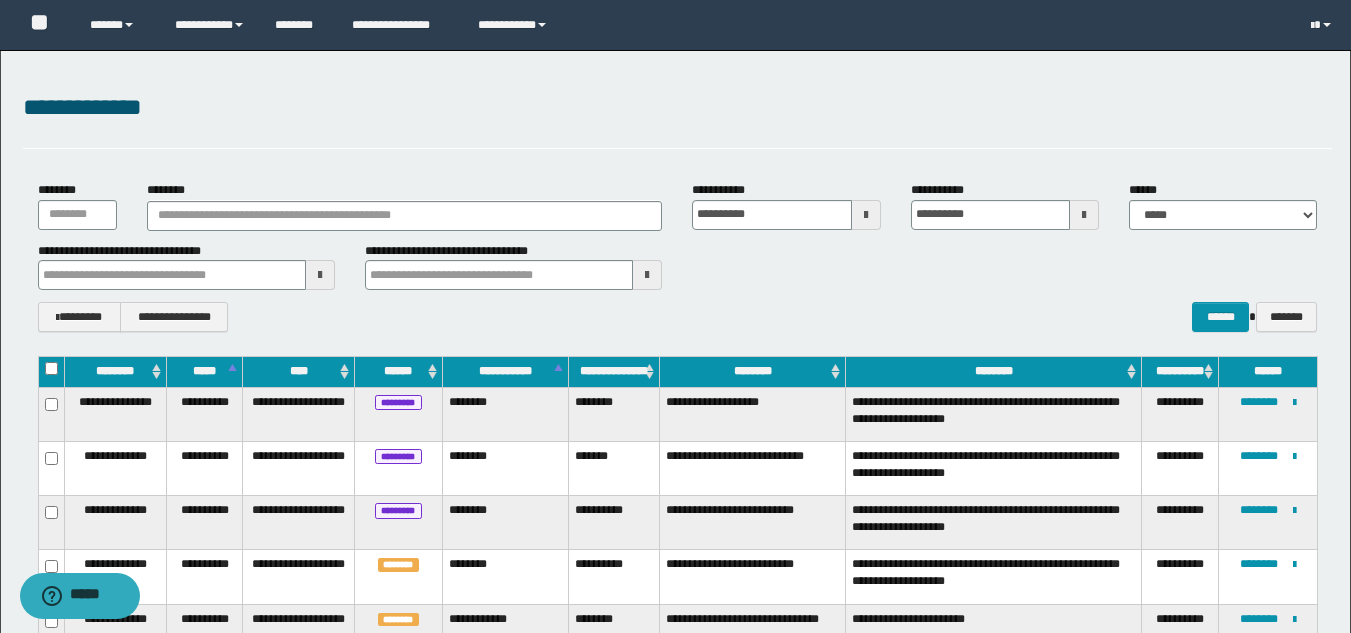 click on "**********" at bounding box center [677, 257] 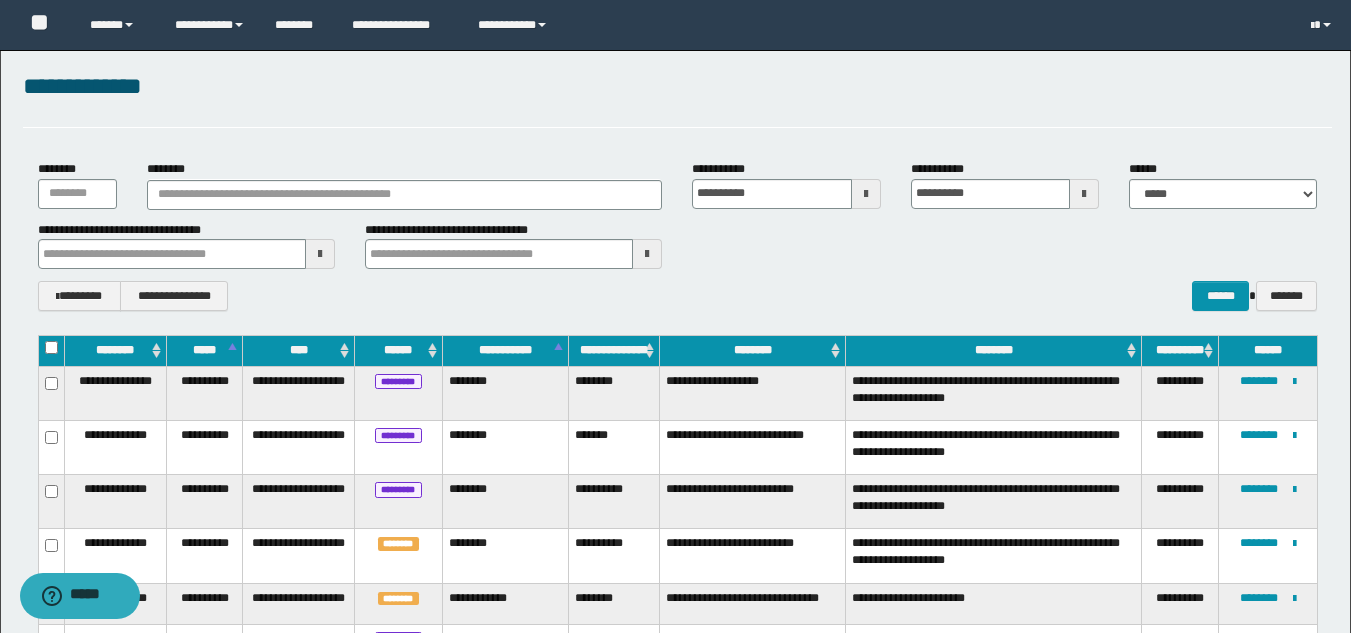 scroll, scrollTop: 0, scrollLeft: 0, axis: both 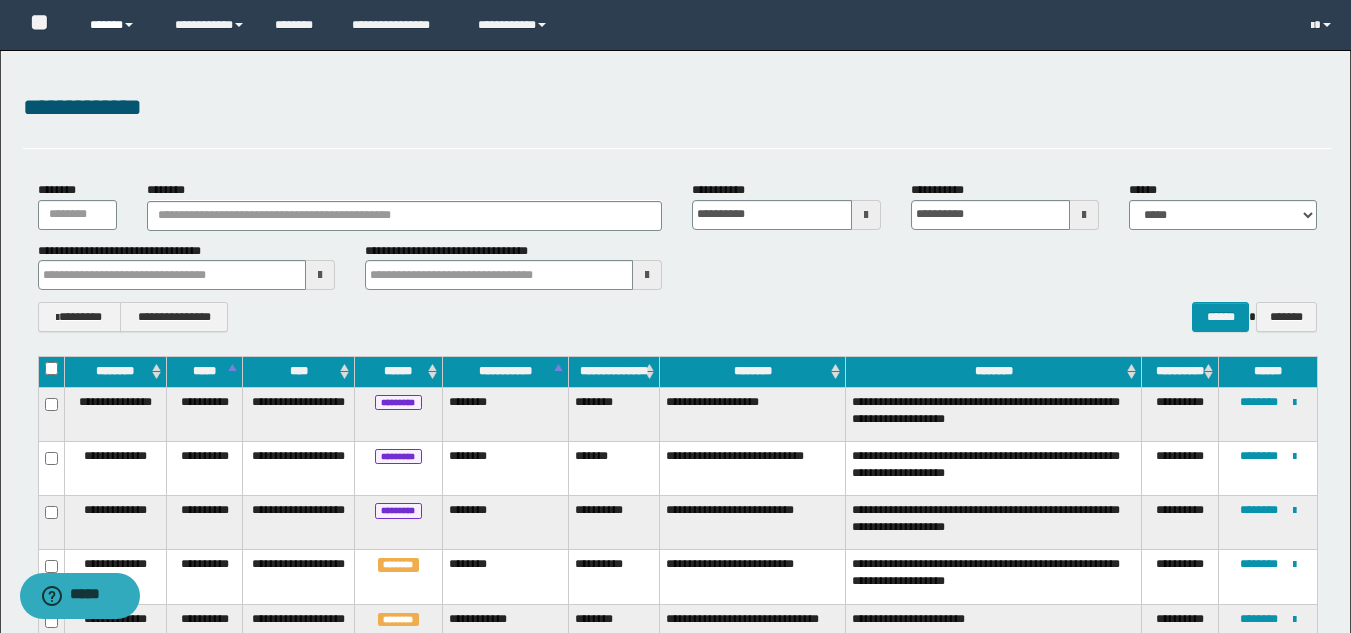 click on "******" at bounding box center (117, 25) 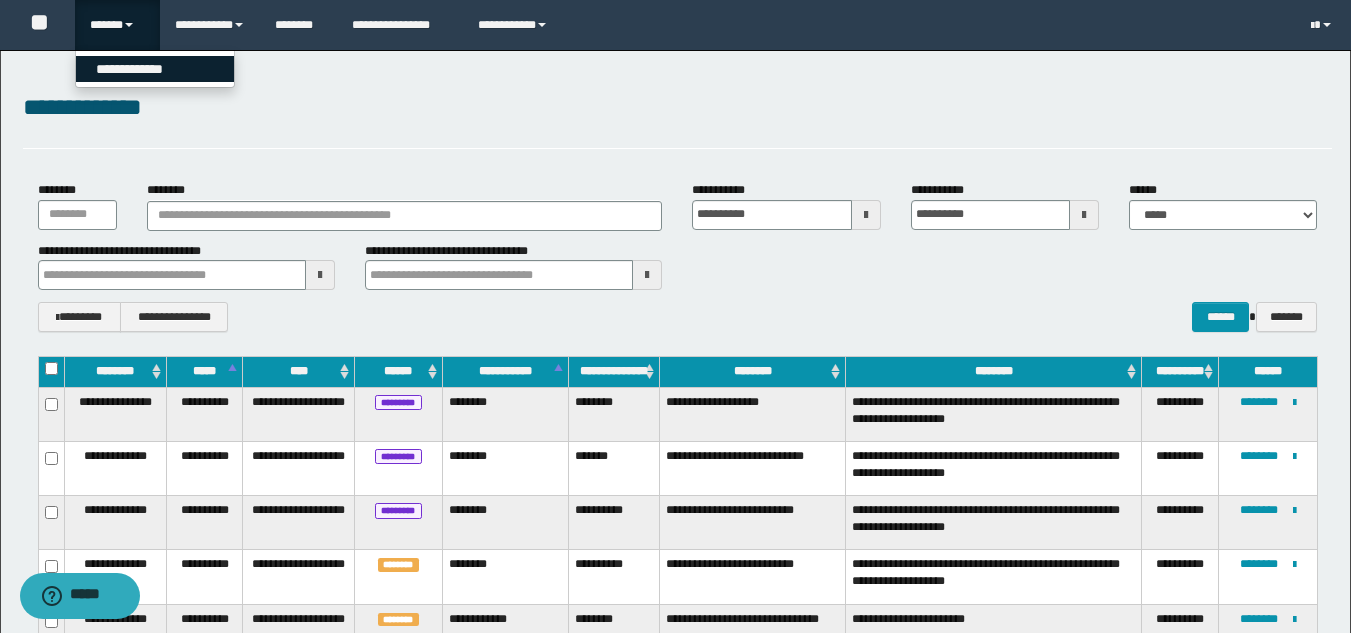 click on "**********" at bounding box center [155, 69] 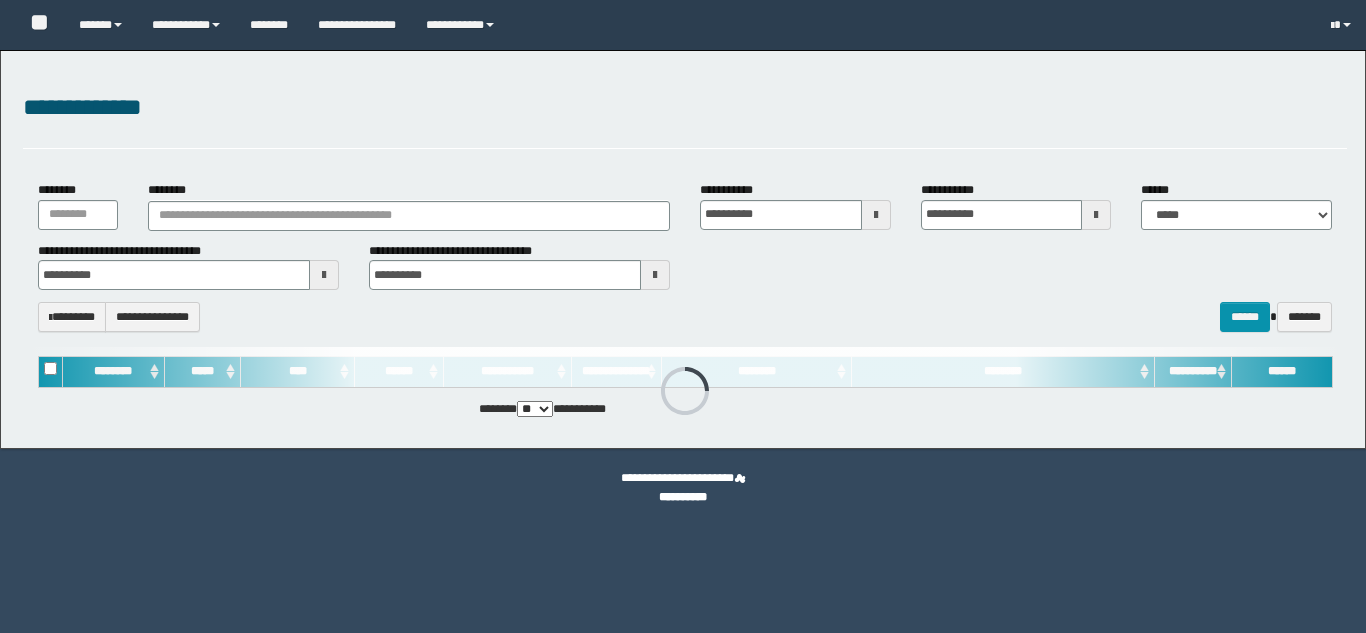 scroll, scrollTop: 0, scrollLeft: 0, axis: both 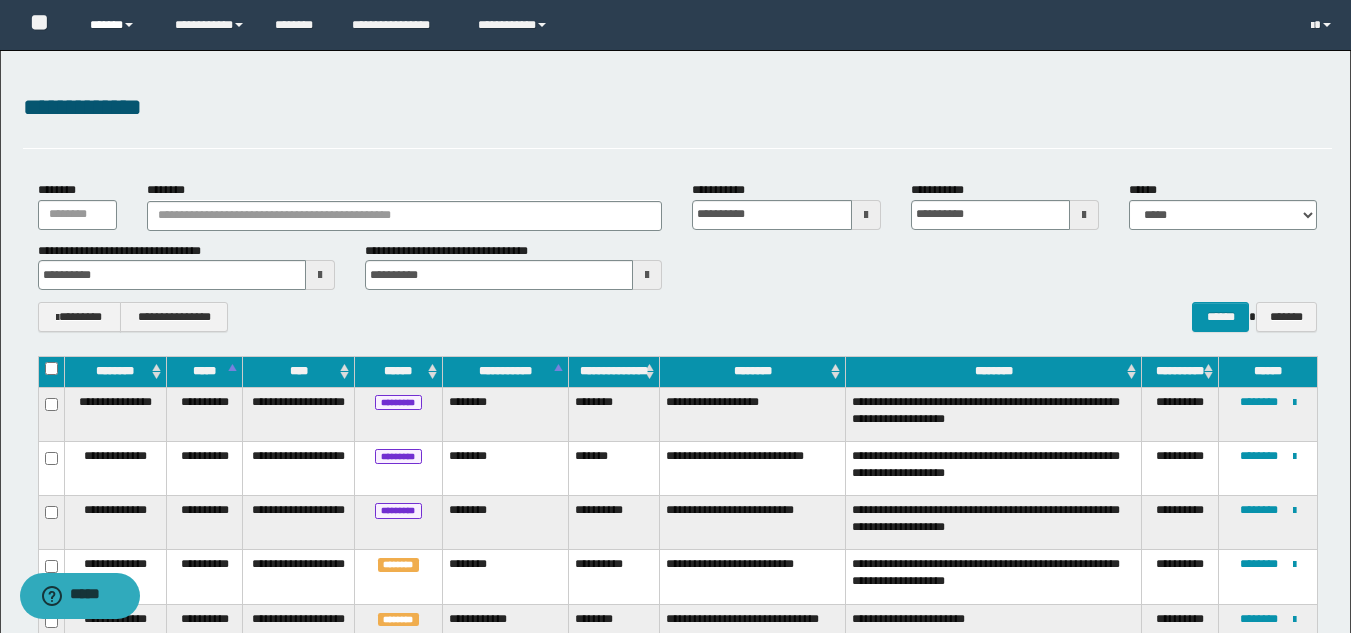click on "******" at bounding box center (117, 25) 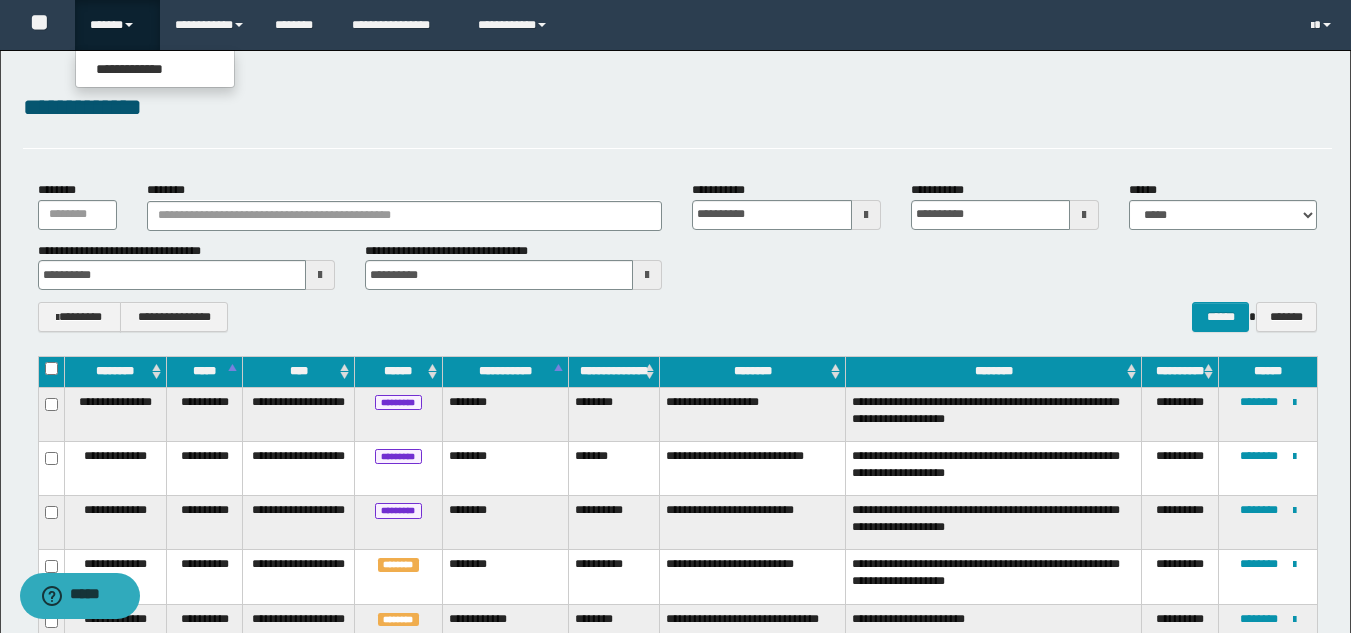click on "**********" at bounding box center [677, 108] 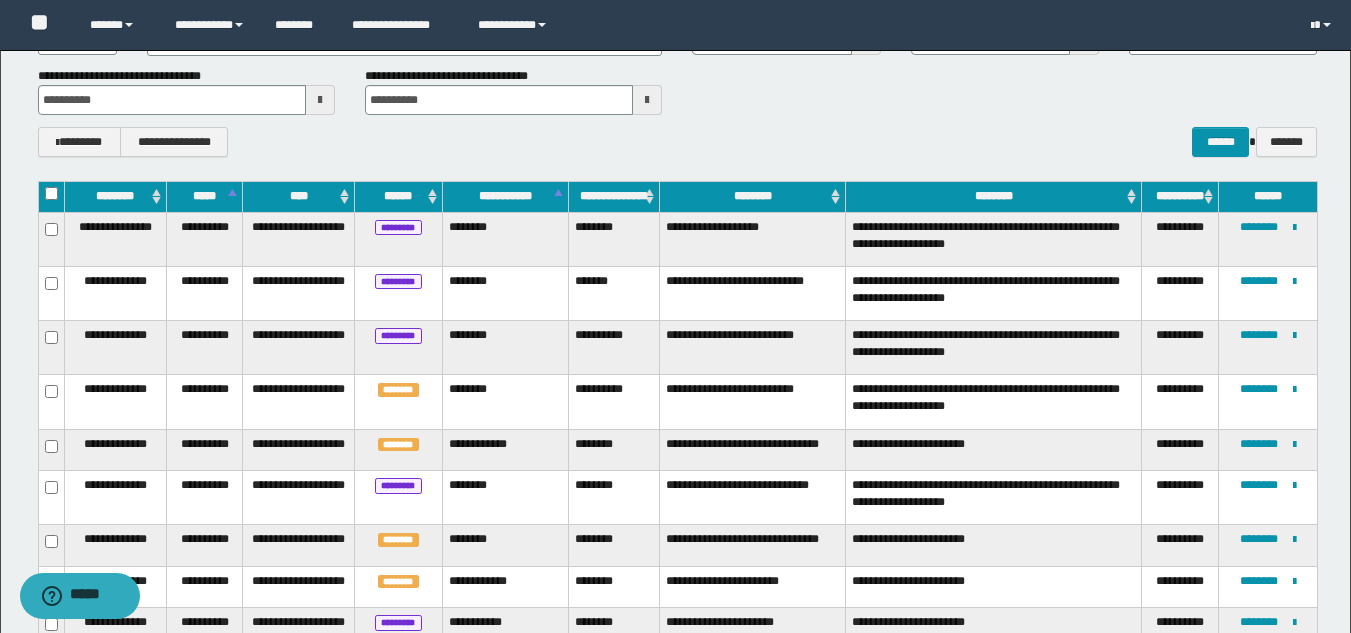scroll, scrollTop: 310, scrollLeft: 0, axis: vertical 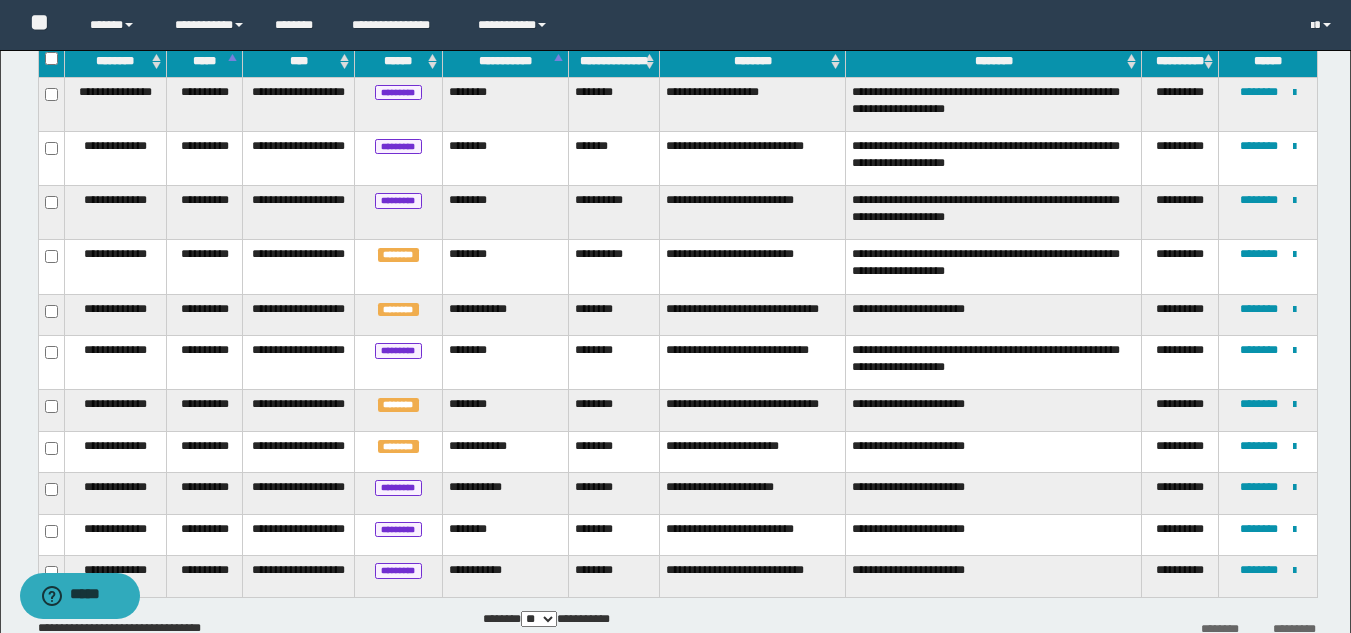 click on "**********" at bounding box center [675, 208] 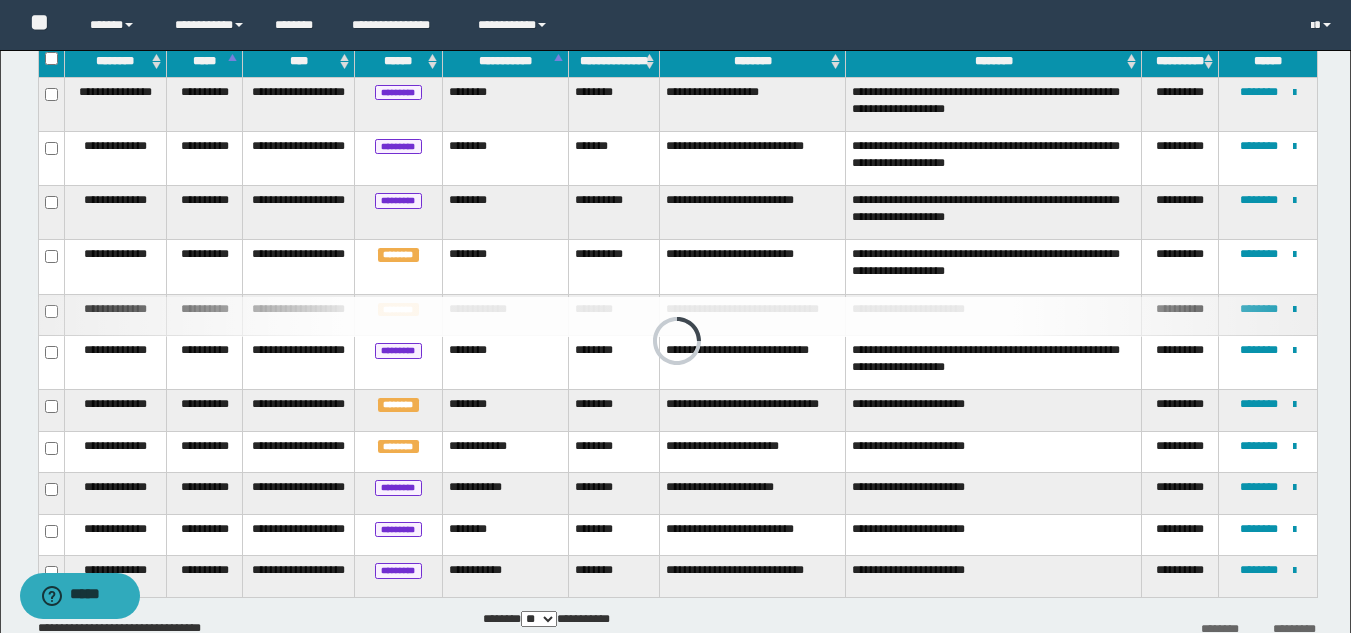 scroll, scrollTop: 0, scrollLeft: 0, axis: both 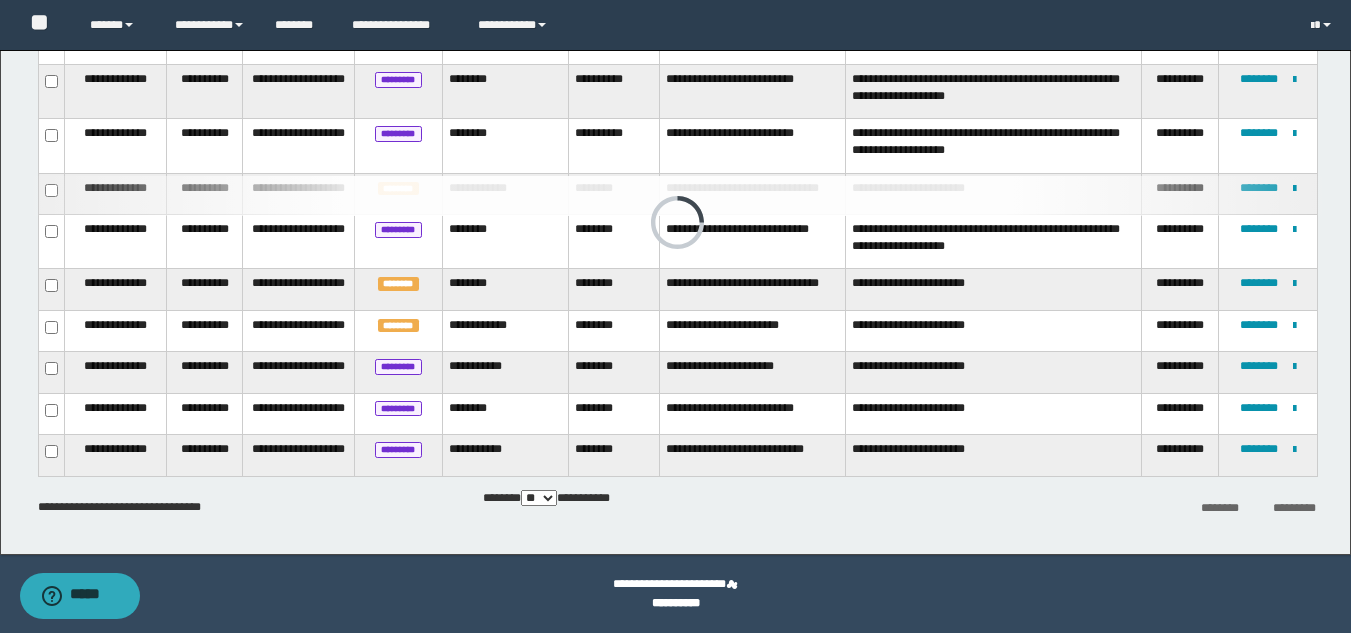 click on "**********" at bounding box center [675, 87] 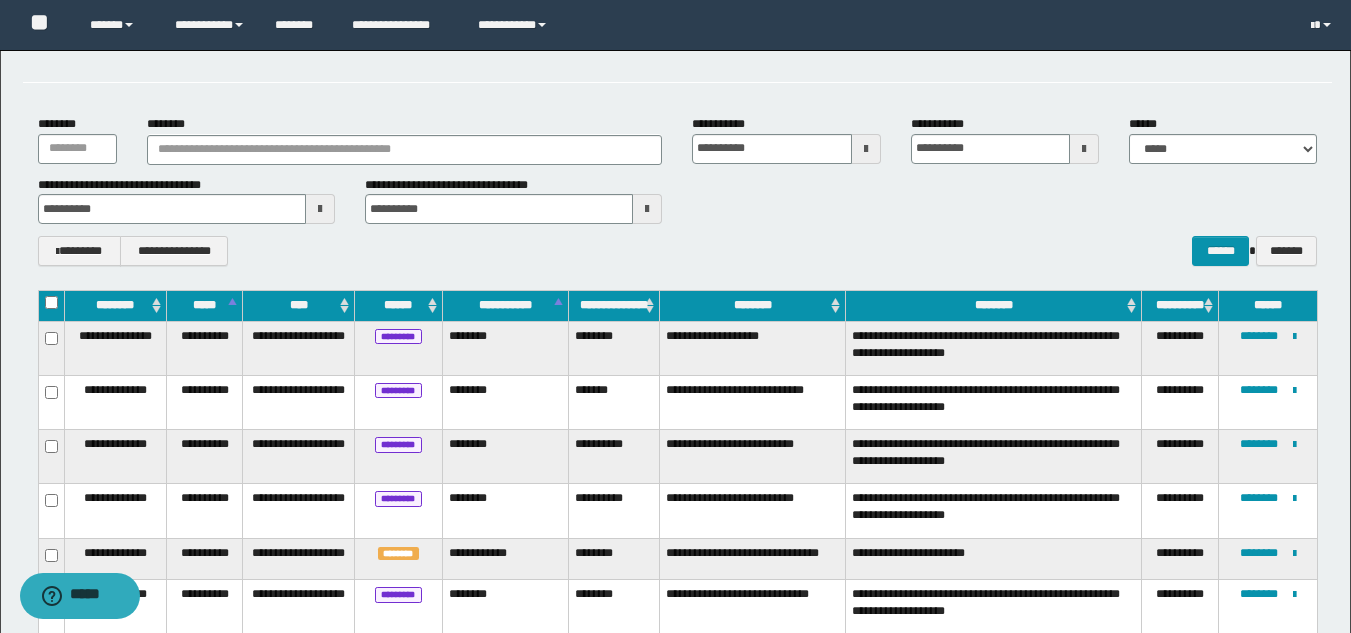 scroll, scrollTop: 0, scrollLeft: 0, axis: both 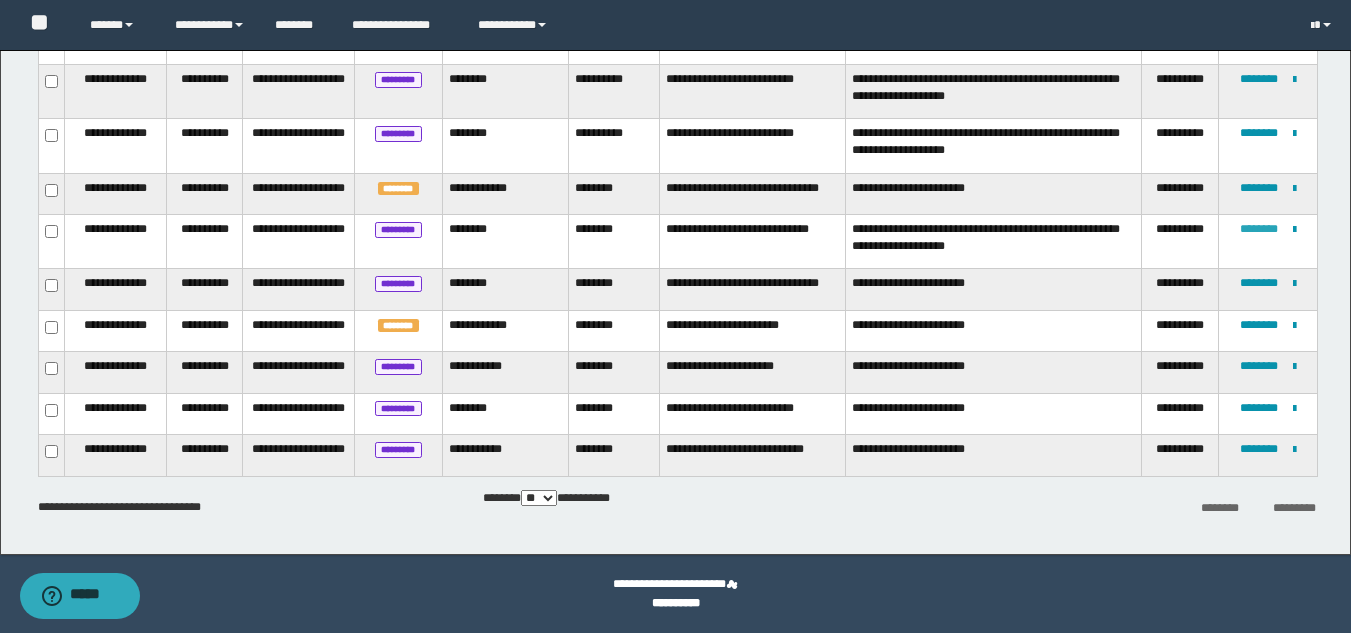 click on "********" at bounding box center [1259, 229] 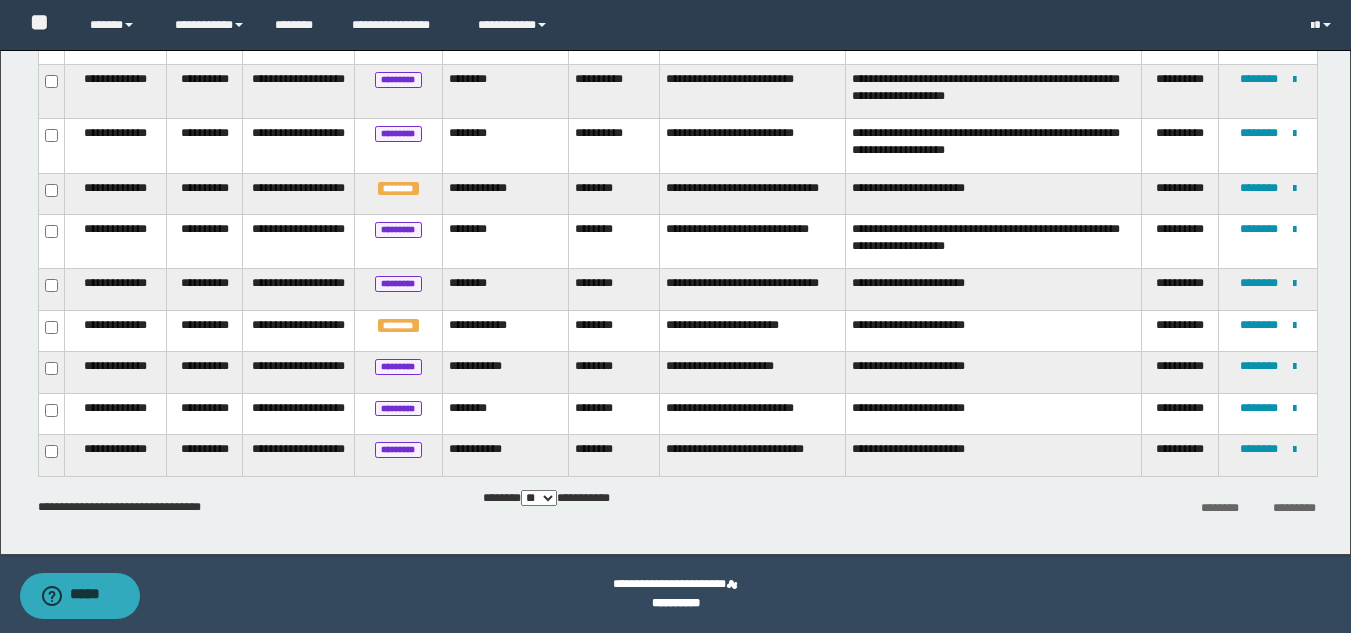 scroll, scrollTop: 195, scrollLeft: 0, axis: vertical 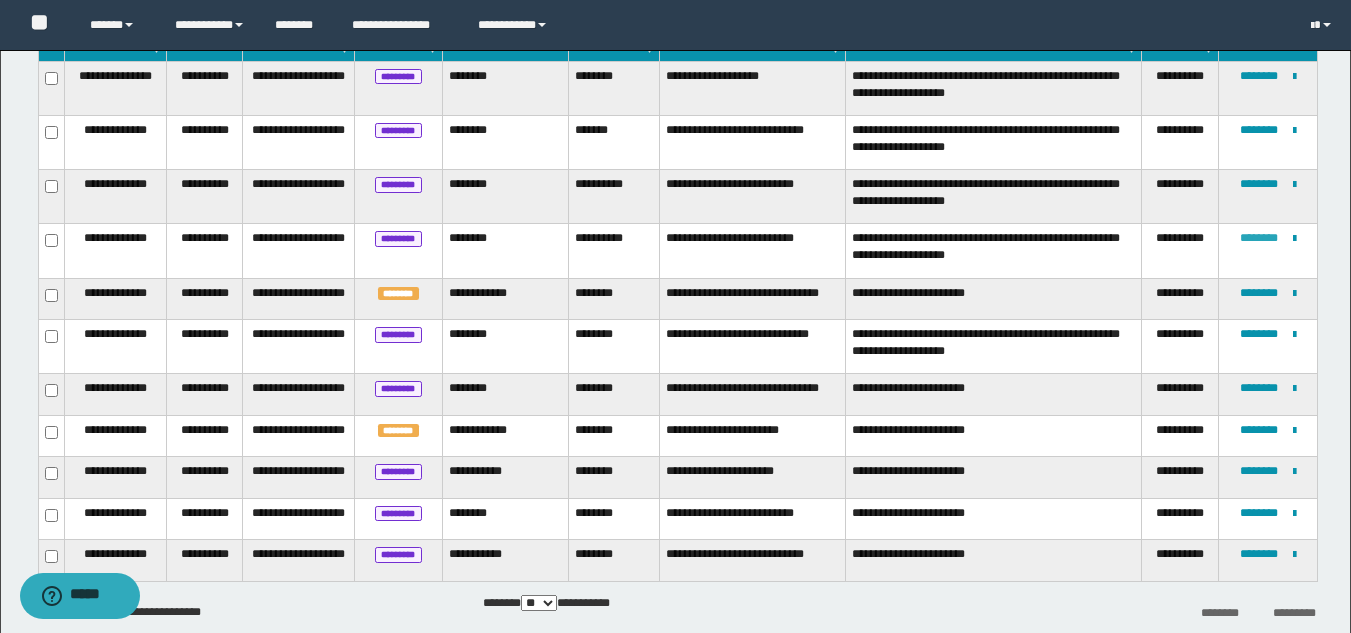 click on "********" at bounding box center [1259, 238] 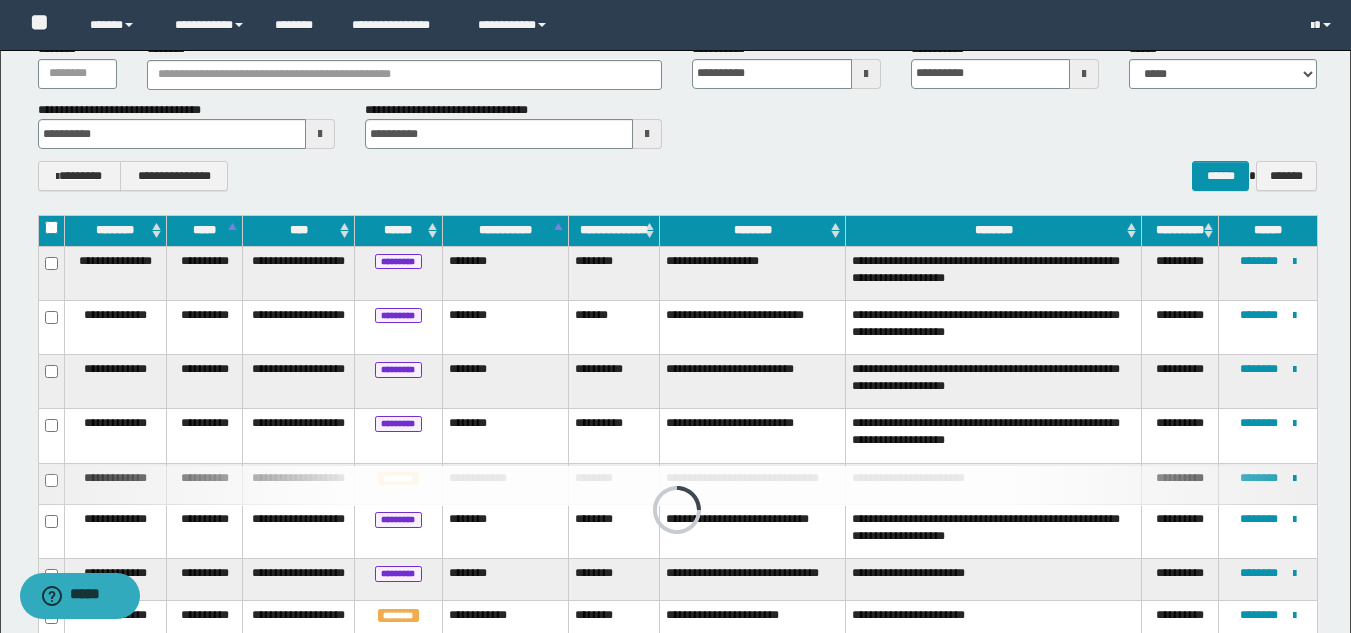 scroll, scrollTop: 139, scrollLeft: 0, axis: vertical 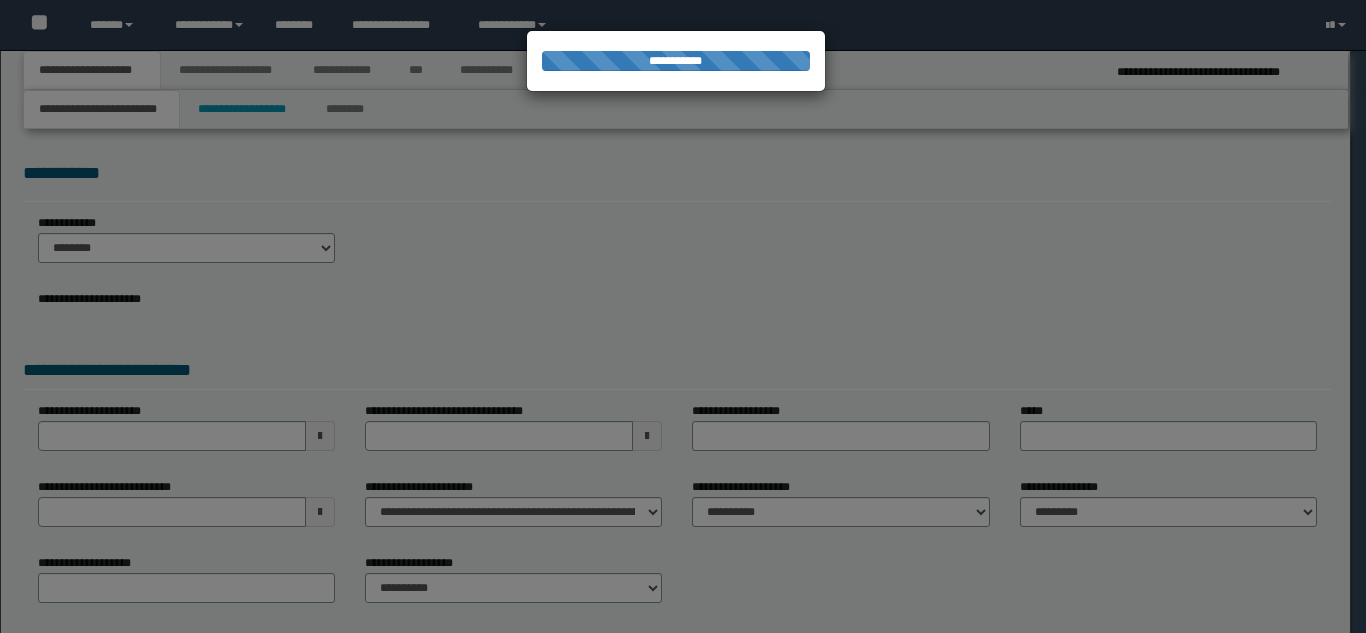 select on "**" 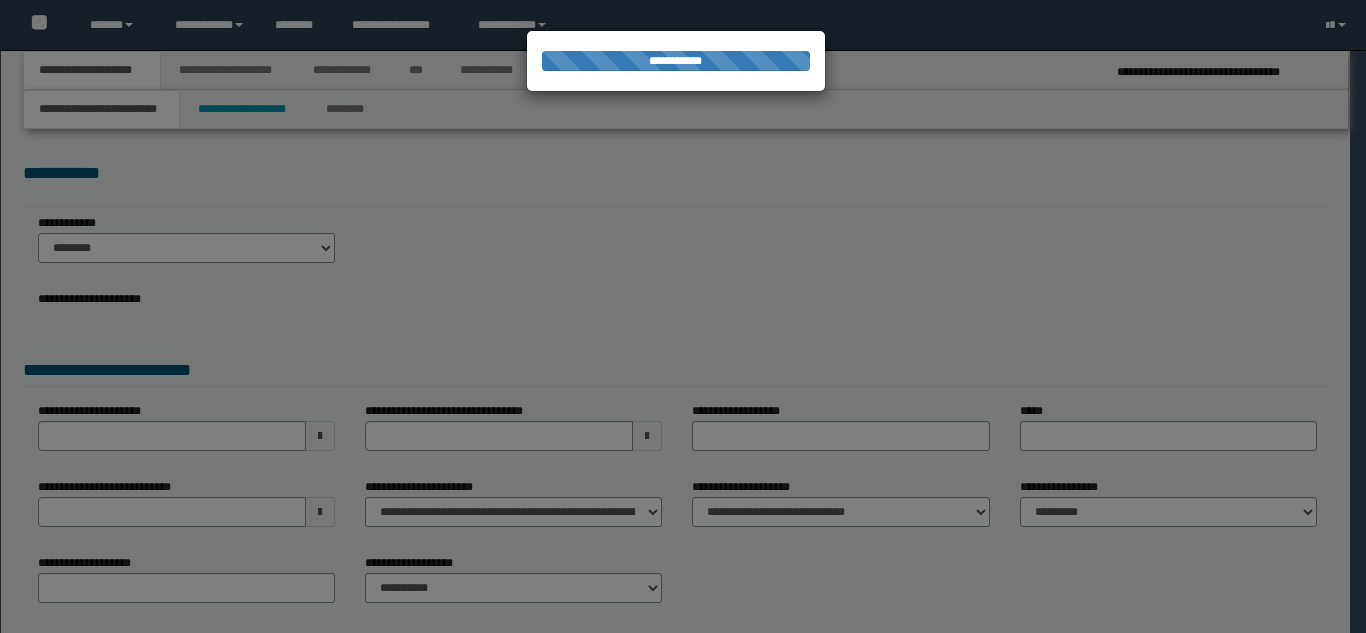 type on "**********" 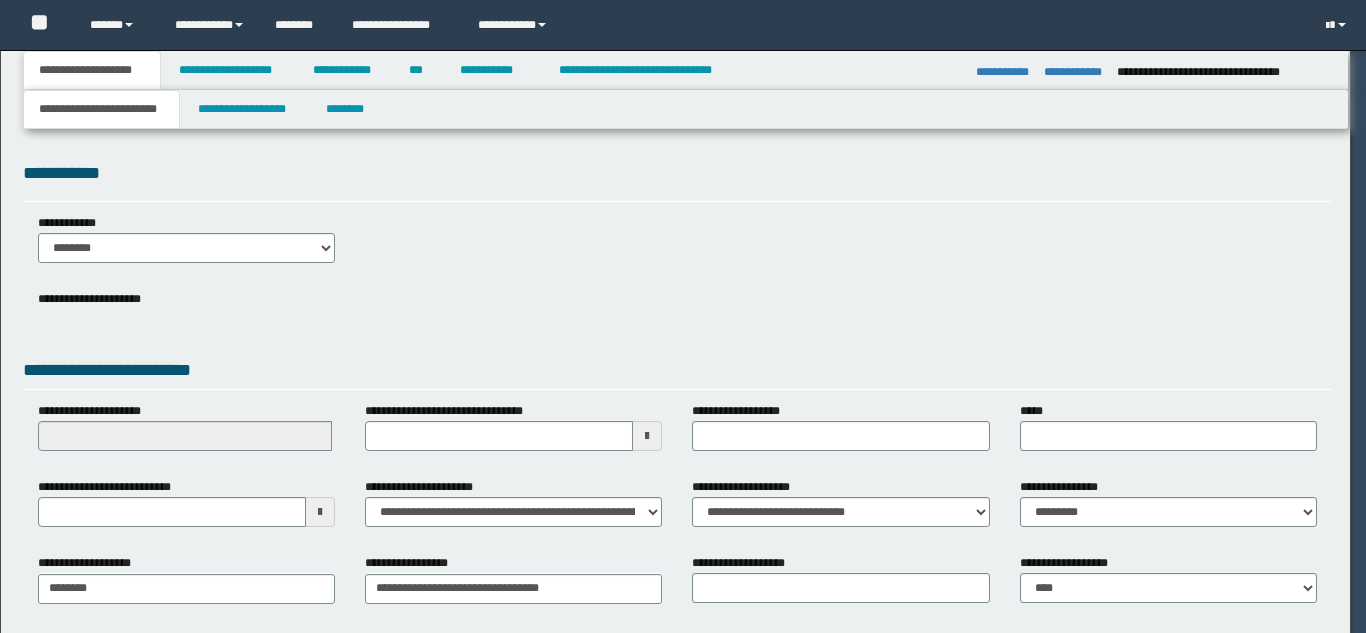 click at bounding box center (683, 316) 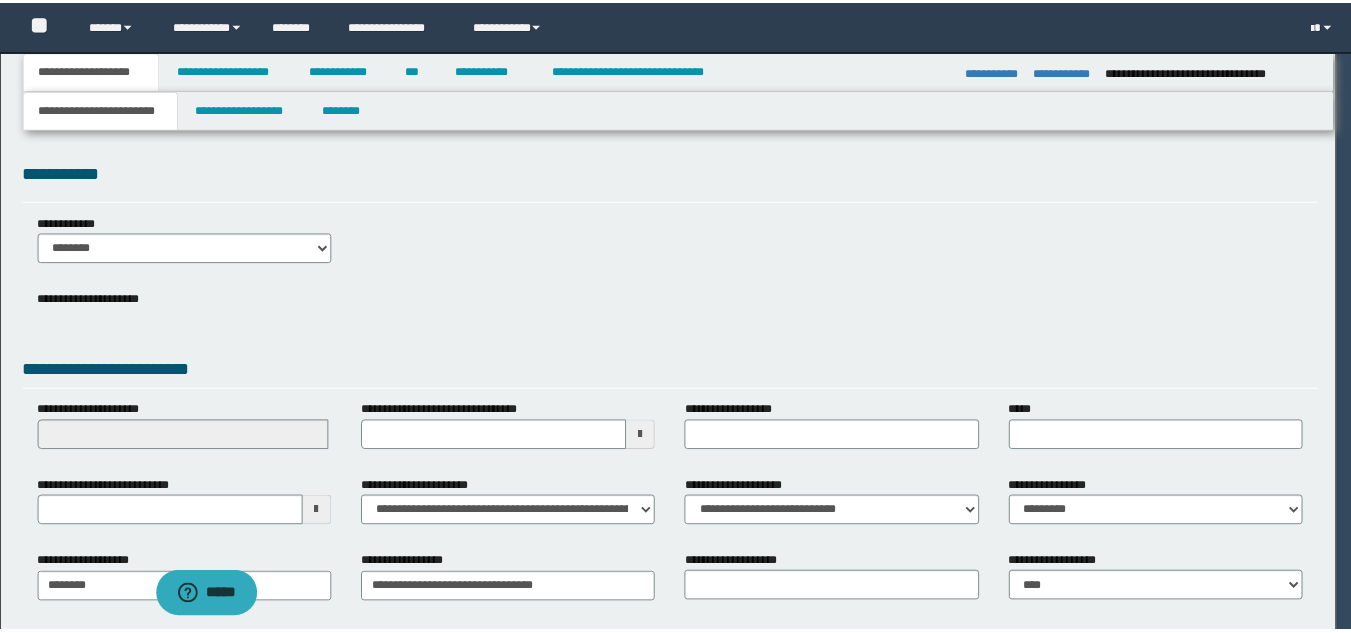 scroll, scrollTop: 0, scrollLeft: 0, axis: both 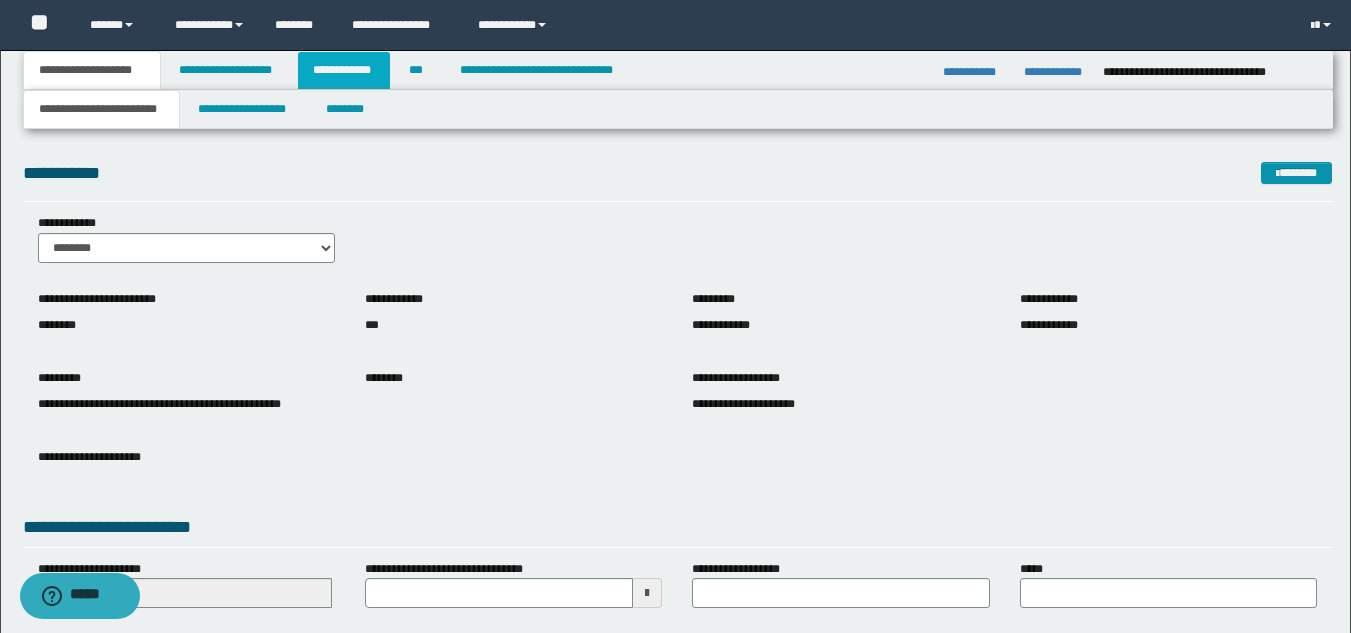 click on "**********" at bounding box center (344, 70) 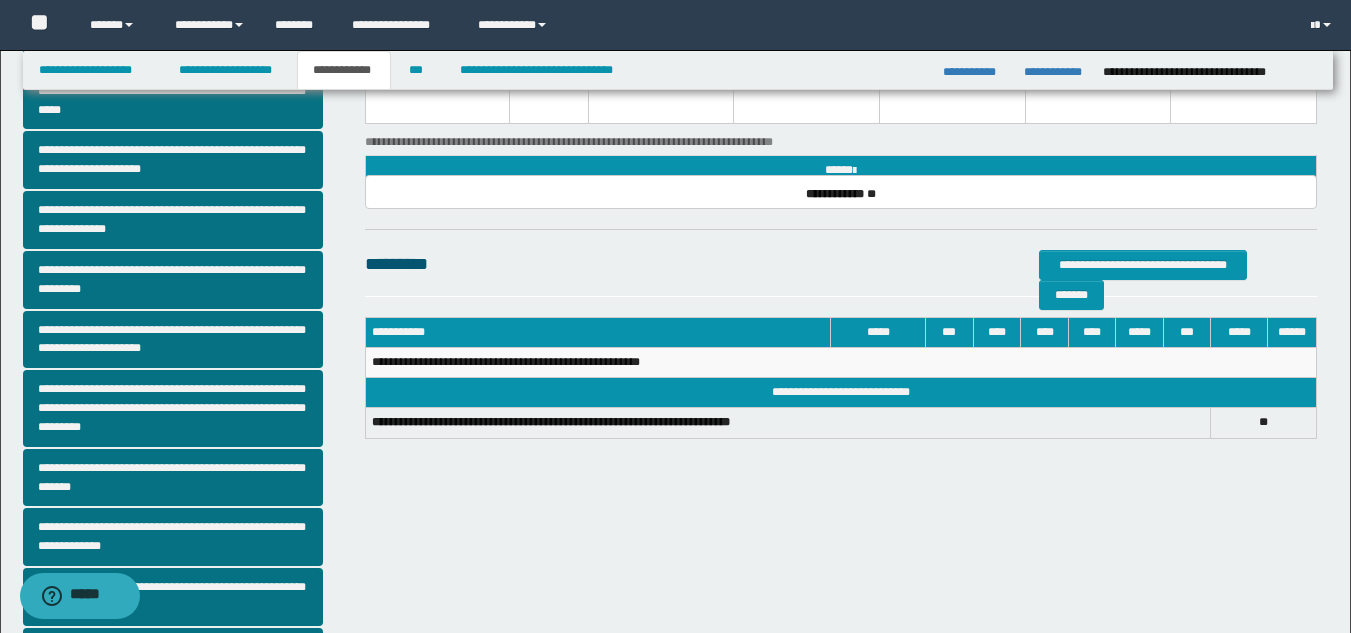 scroll, scrollTop: 314, scrollLeft: 0, axis: vertical 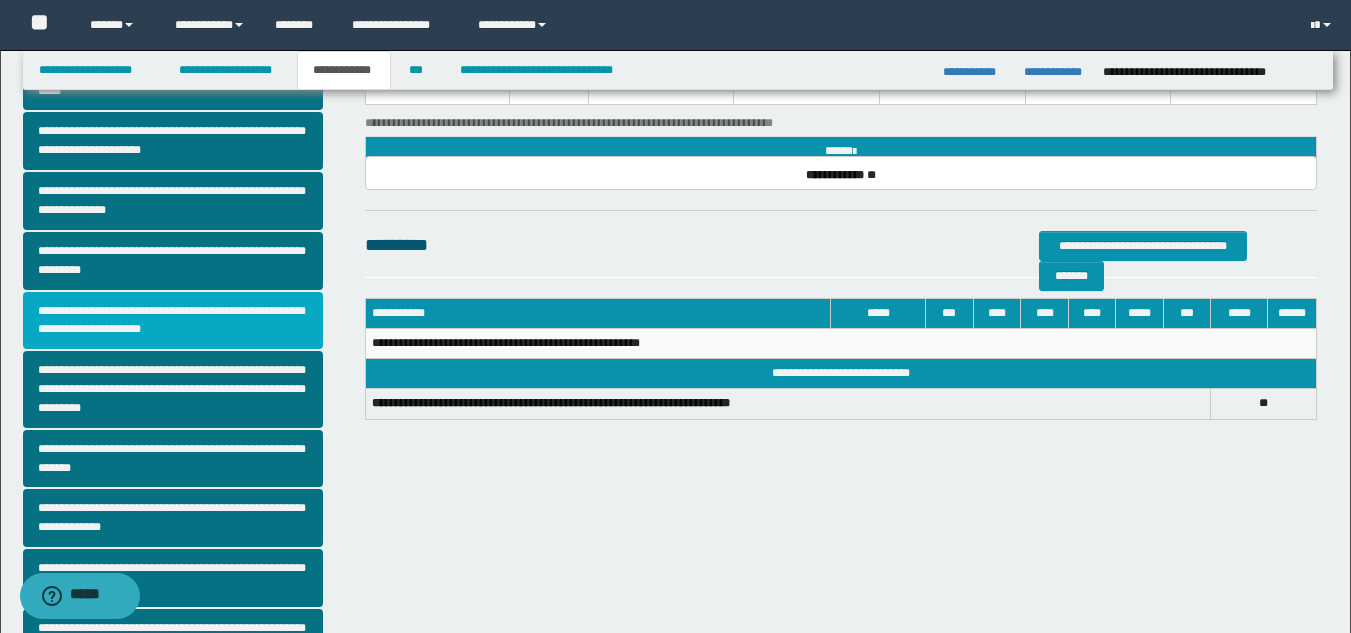 click on "**********" at bounding box center [173, 321] 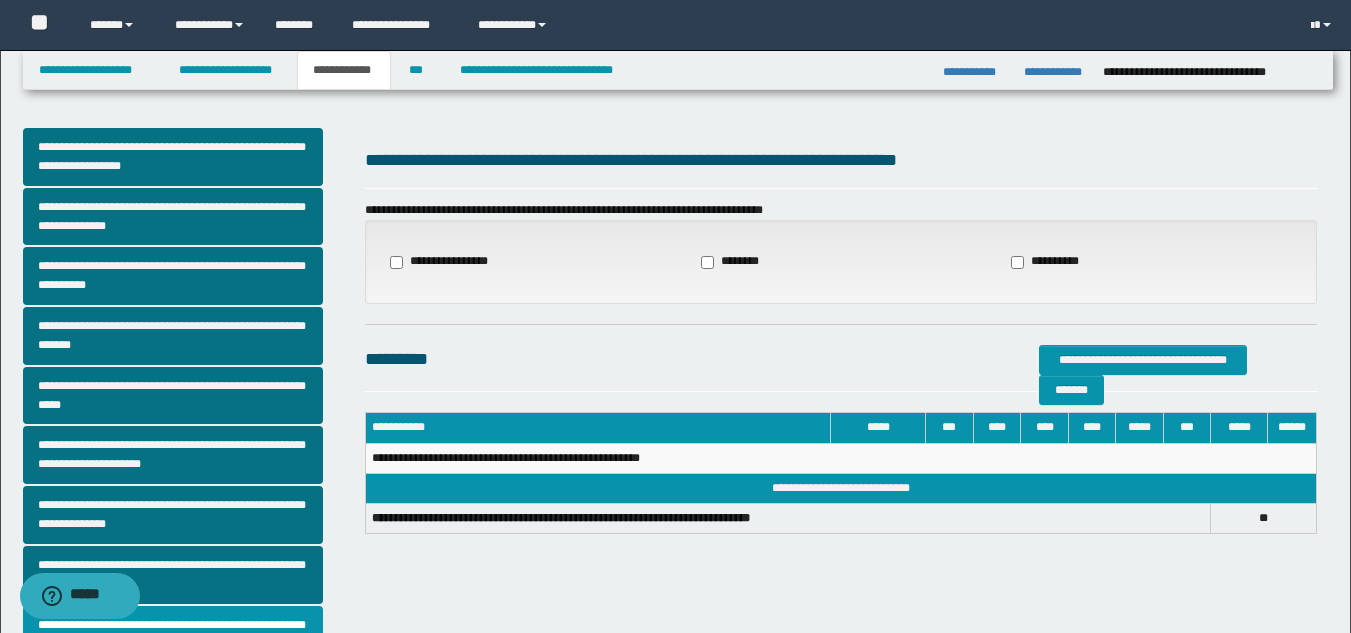 click on "**********" at bounding box center [1047, 262] 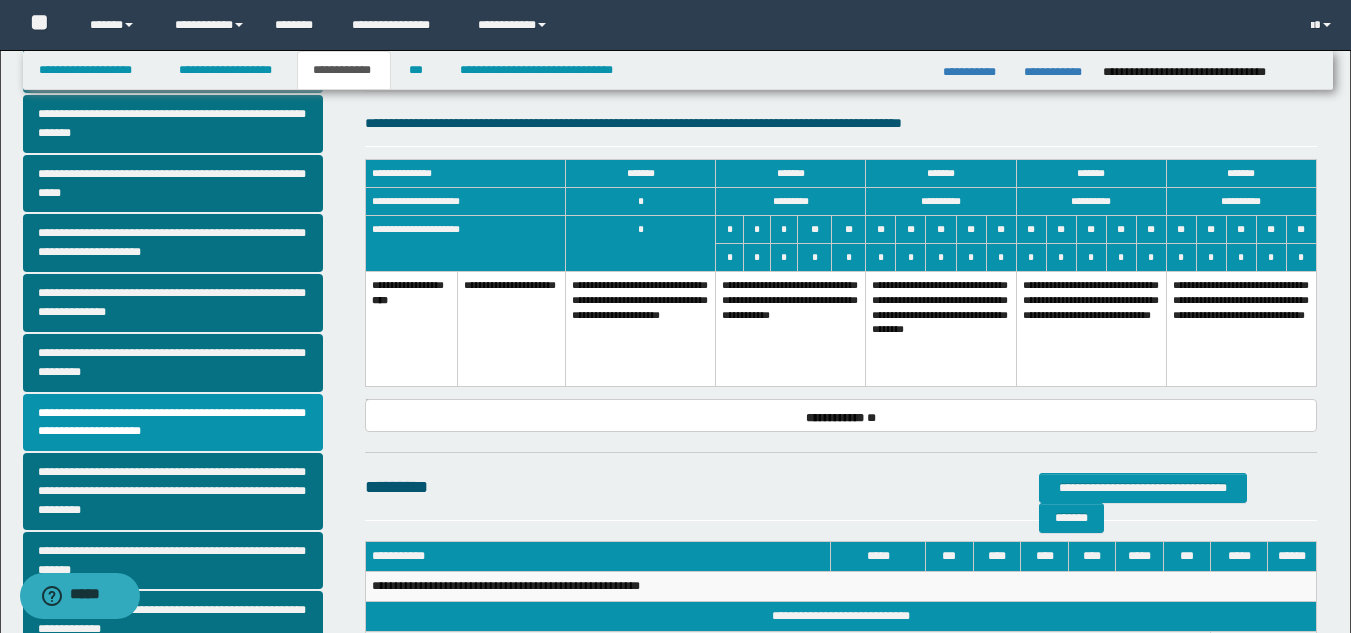 scroll, scrollTop: 235, scrollLeft: 0, axis: vertical 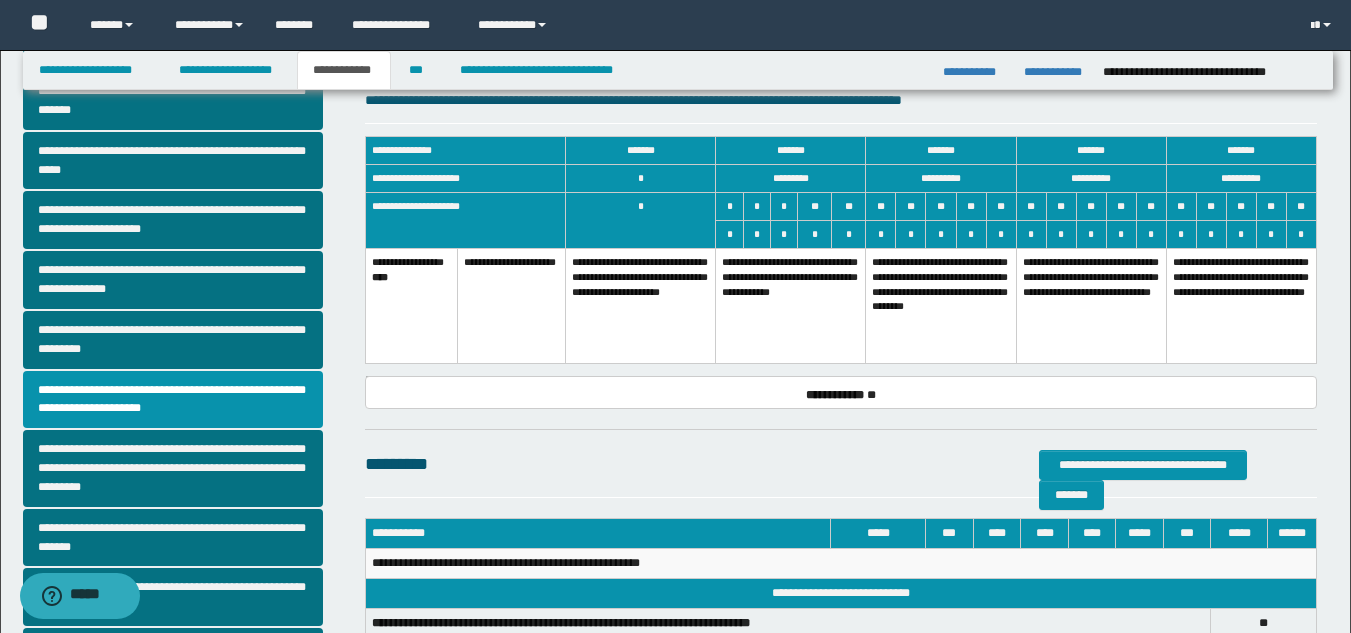 click on "**********" at bounding box center (941, 305) 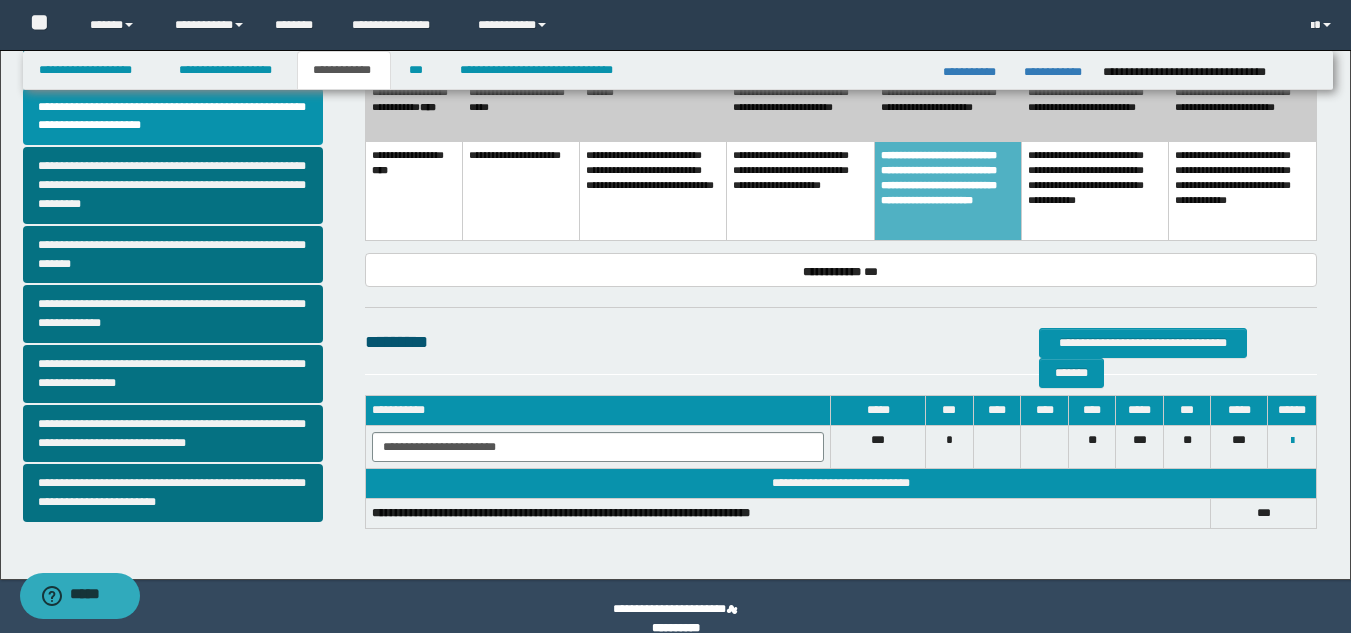 scroll, scrollTop: 522, scrollLeft: 0, axis: vertical 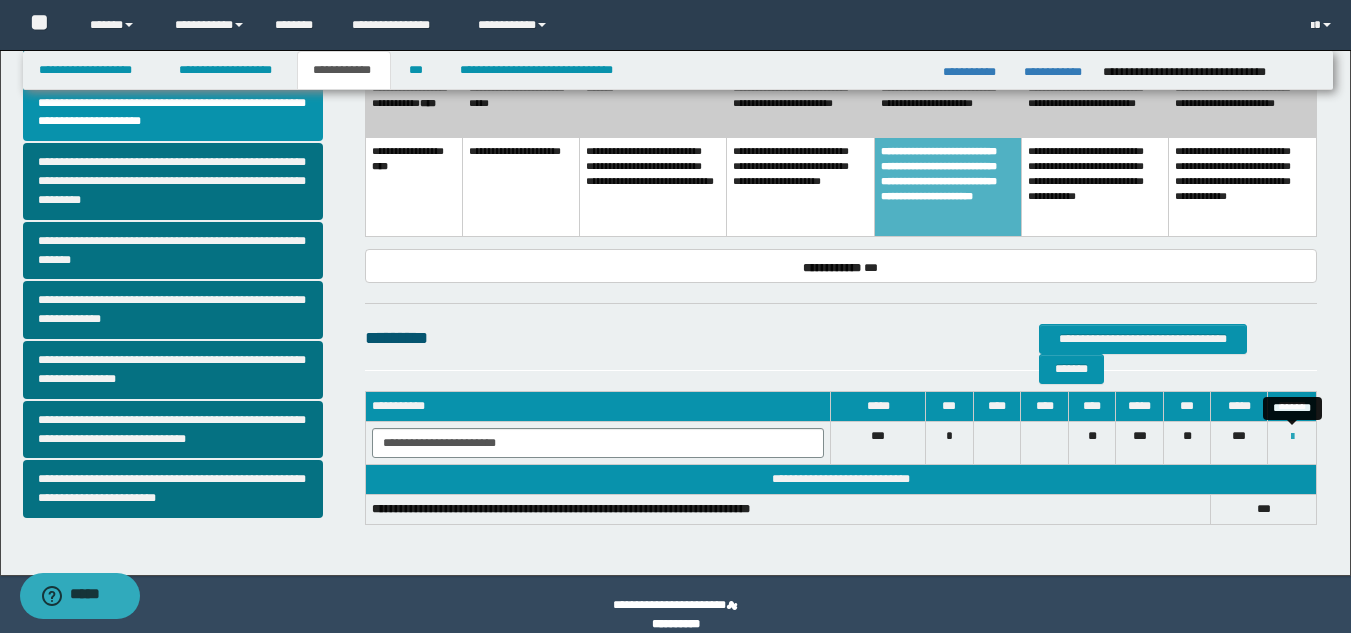 click at bounding box center [1292, 437] 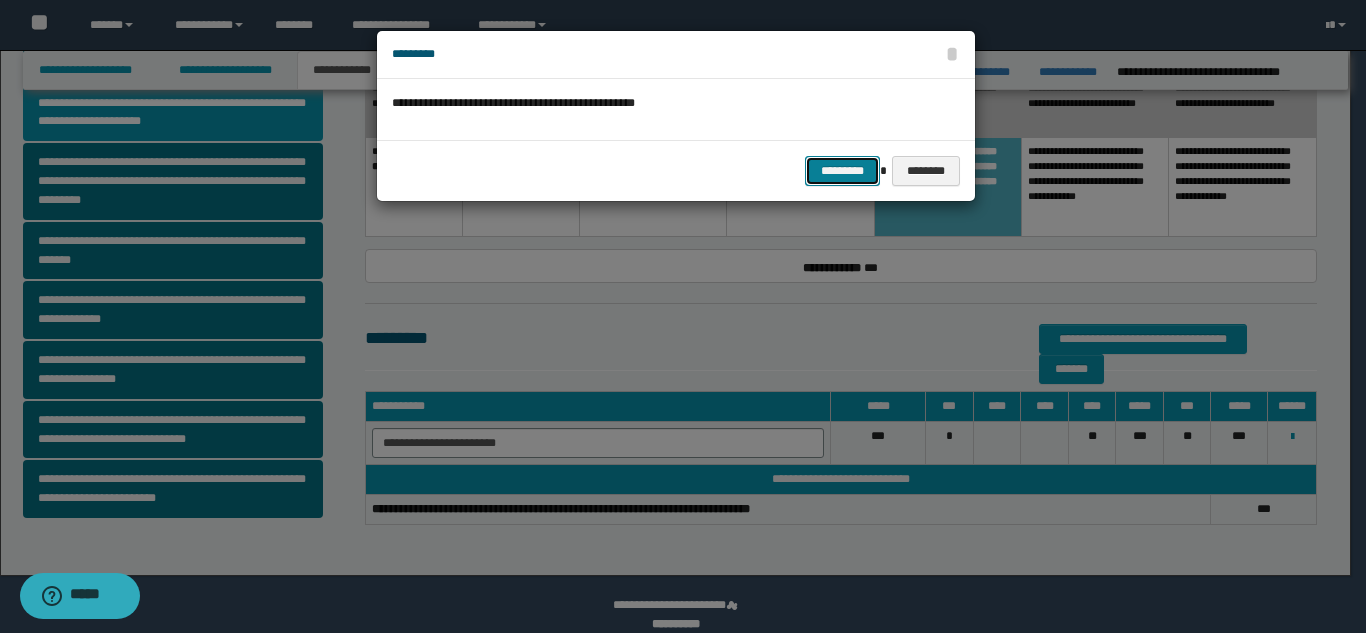 click on "*********" at bounding box center [842, 171] 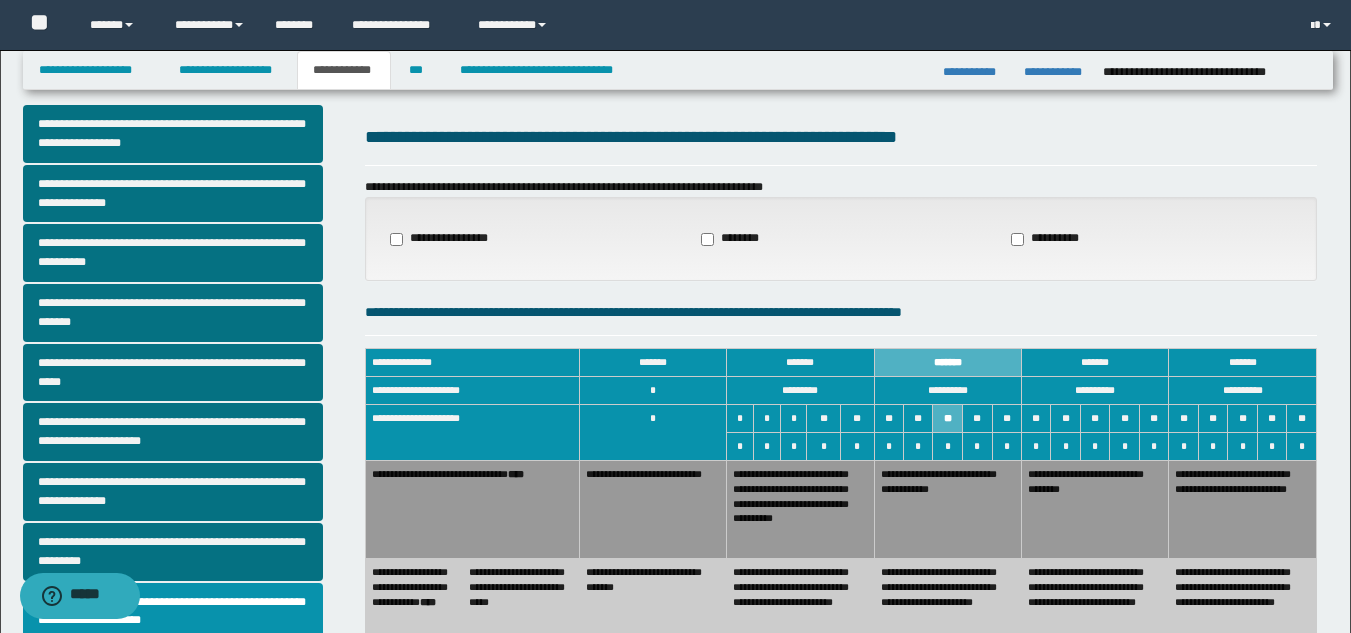 scroll, scrollTop: 14, scrollLeft: 0, axis: vertical 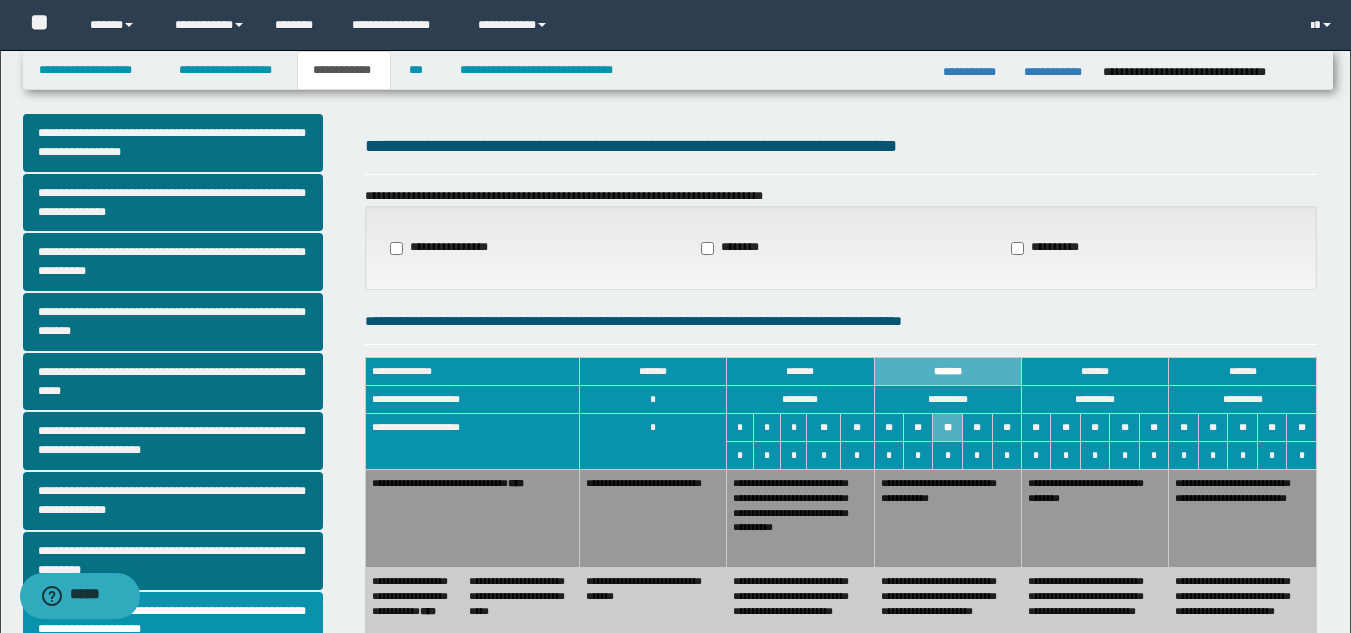 click on "**********" at bounding box center (1047, 248) 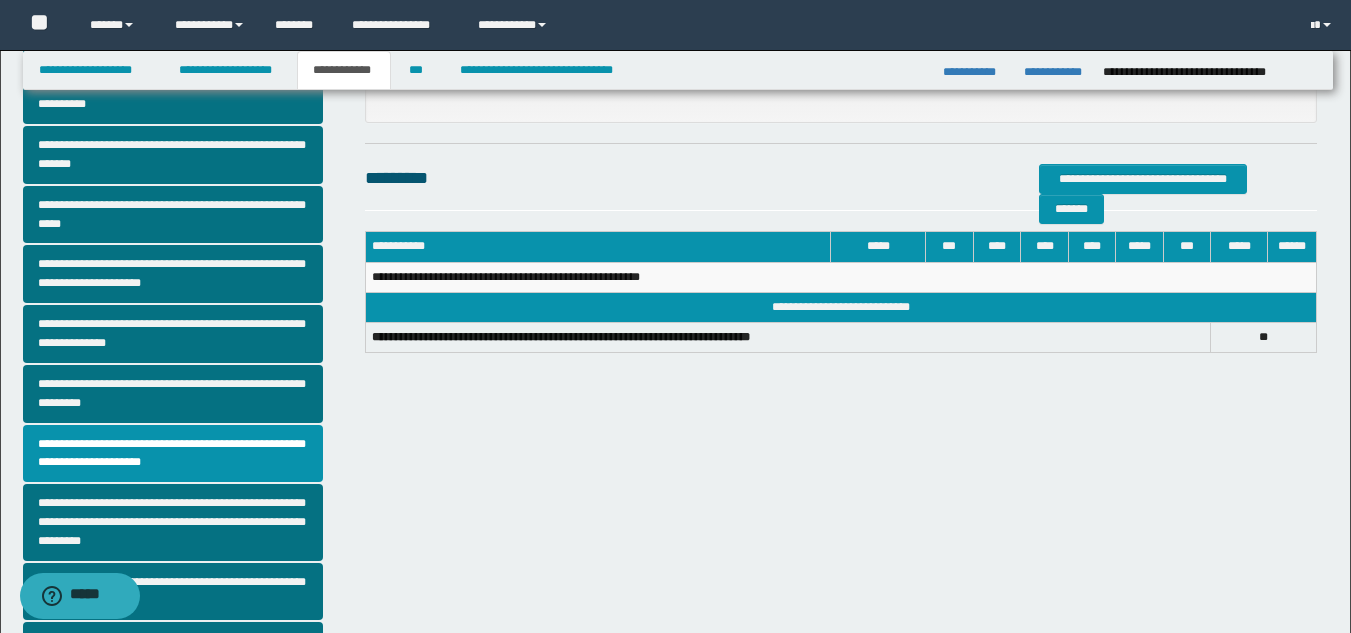 scroll, scrollTop: 291, scrollLeft: 0, axis: vertical 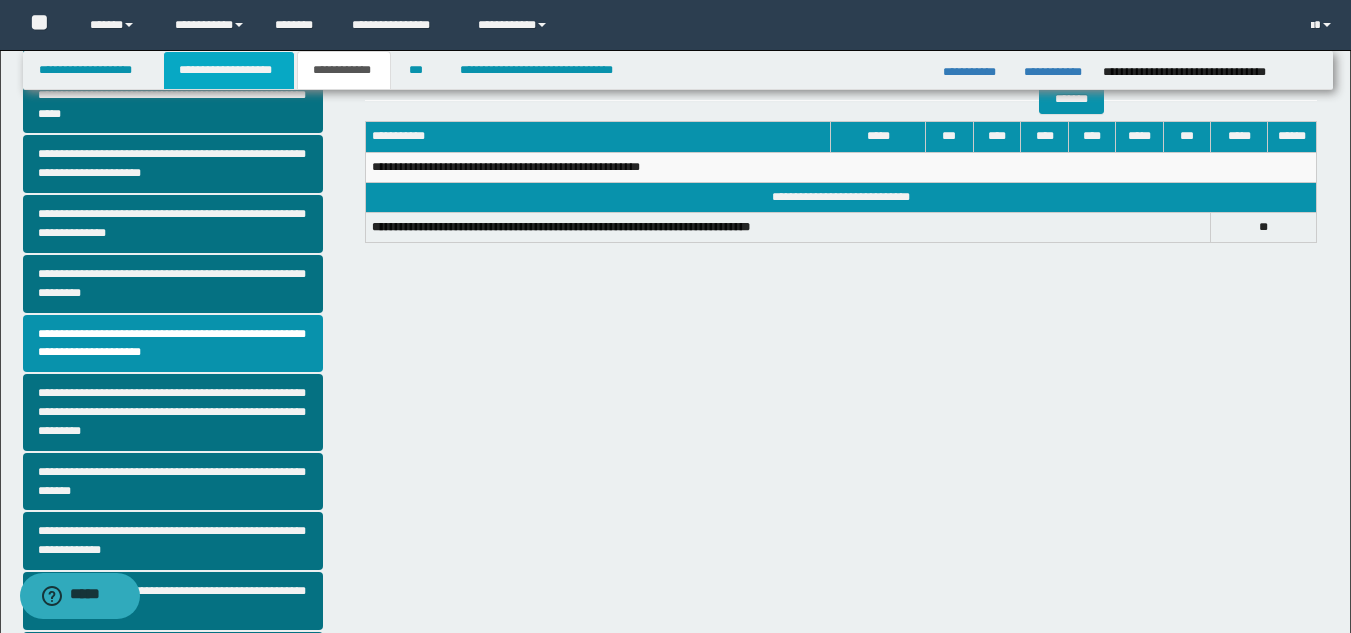 click on "**********" at bounding box center (229, 70) 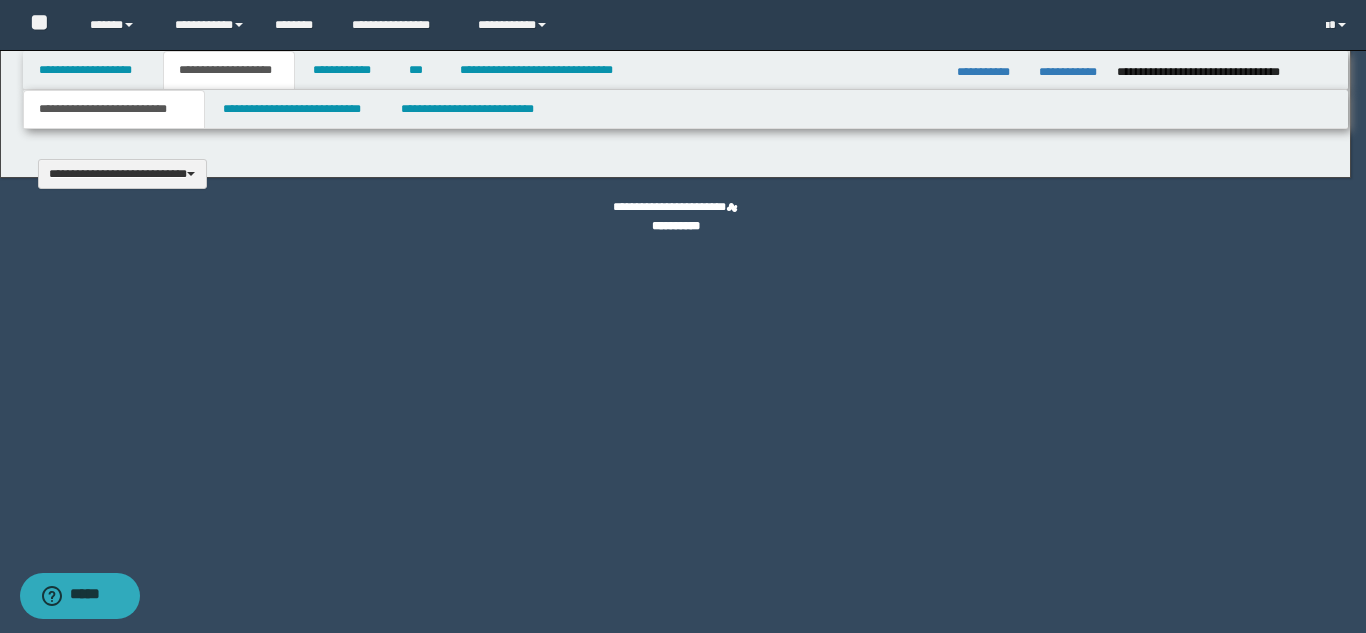 type 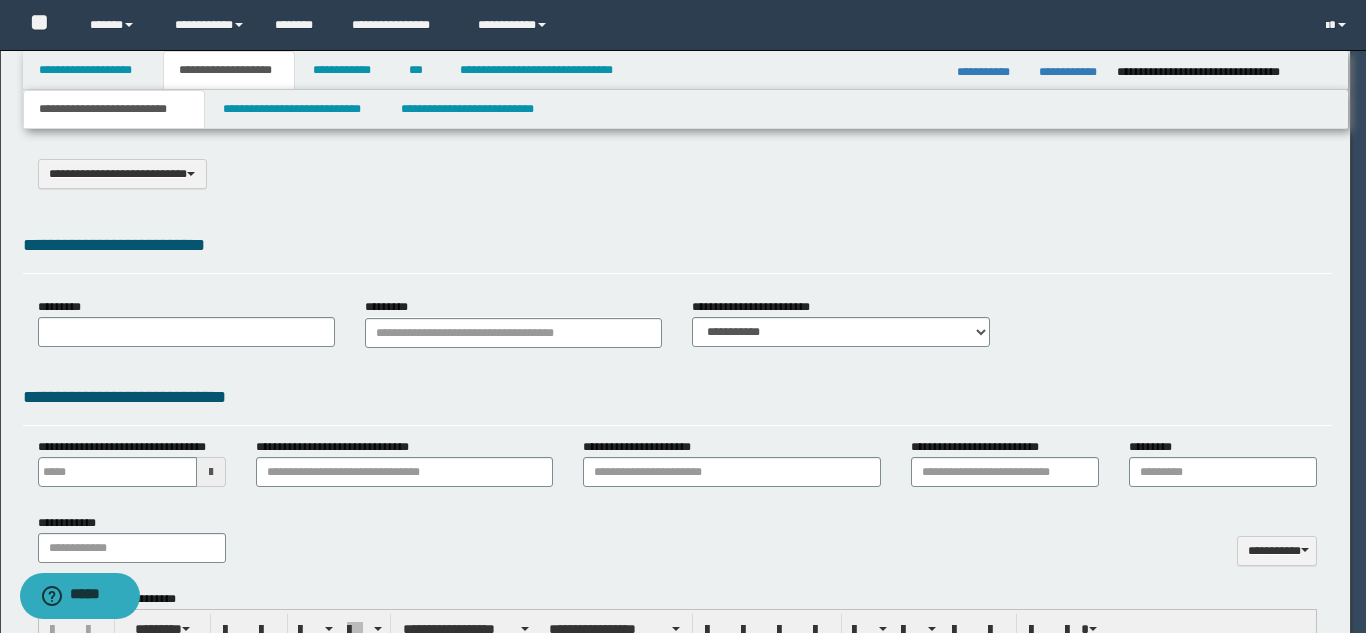 type on "******" 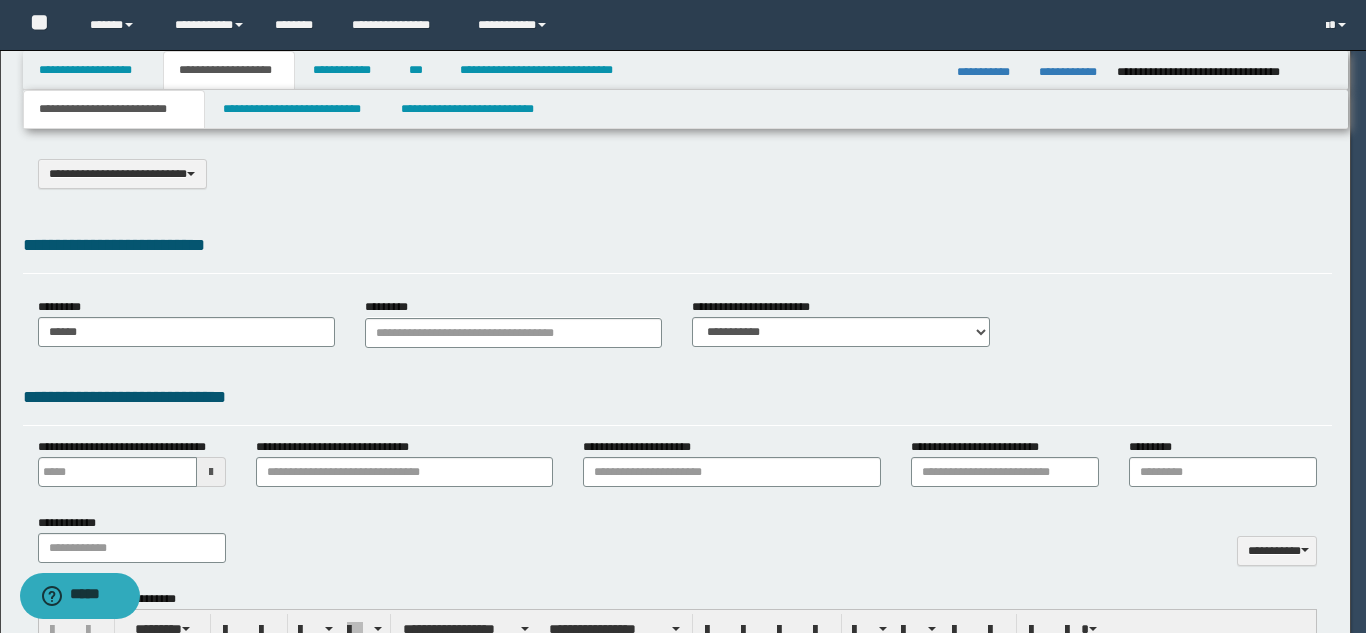 scroll, scrollTop: 0, scrollLeft: 0, axis: both 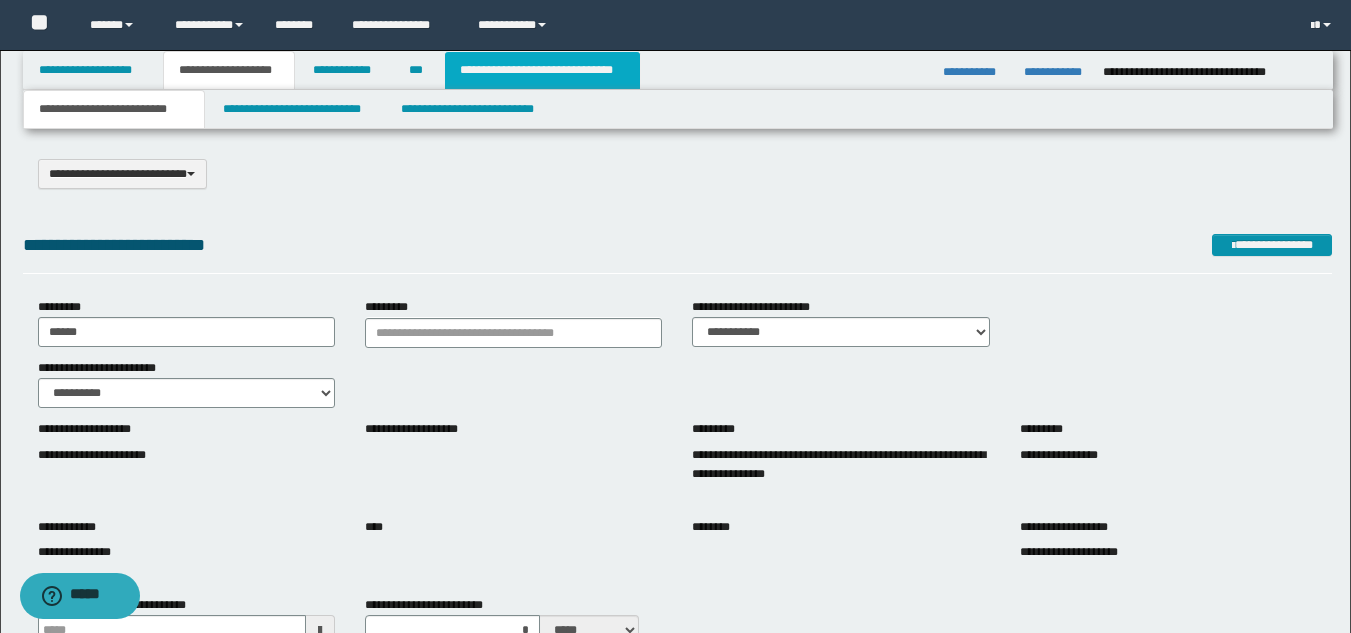 click on "**********" at bounding box center (542, 70) 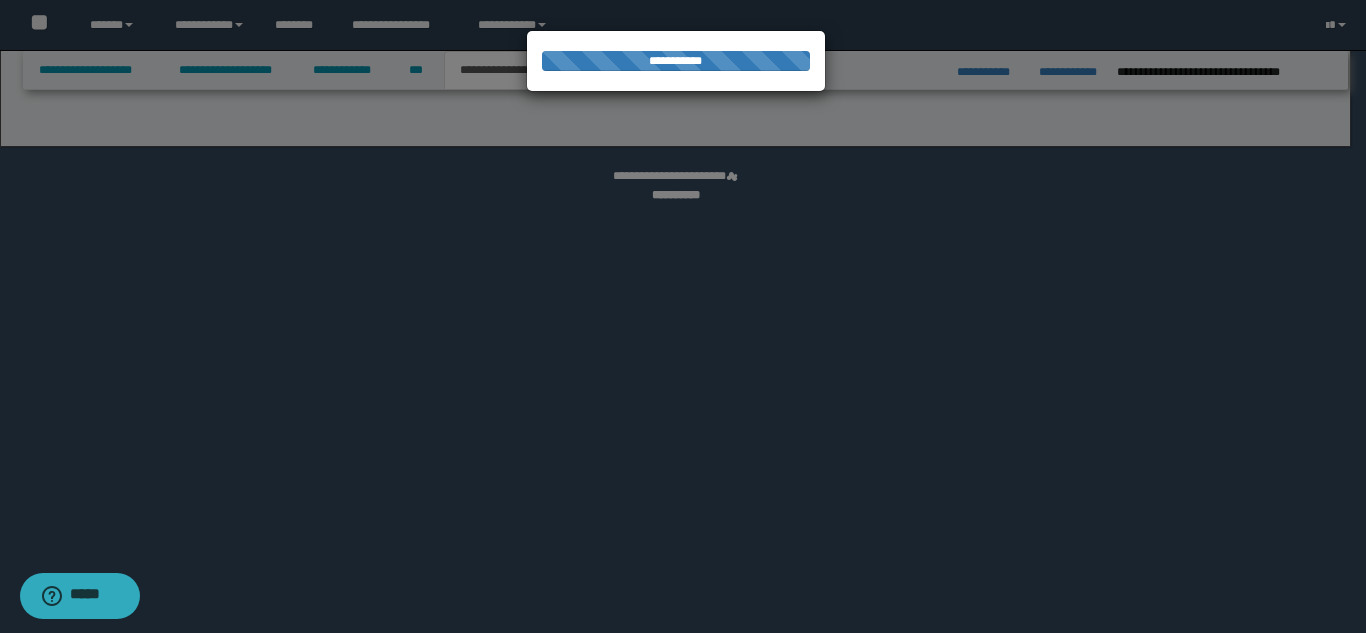 select on "*" 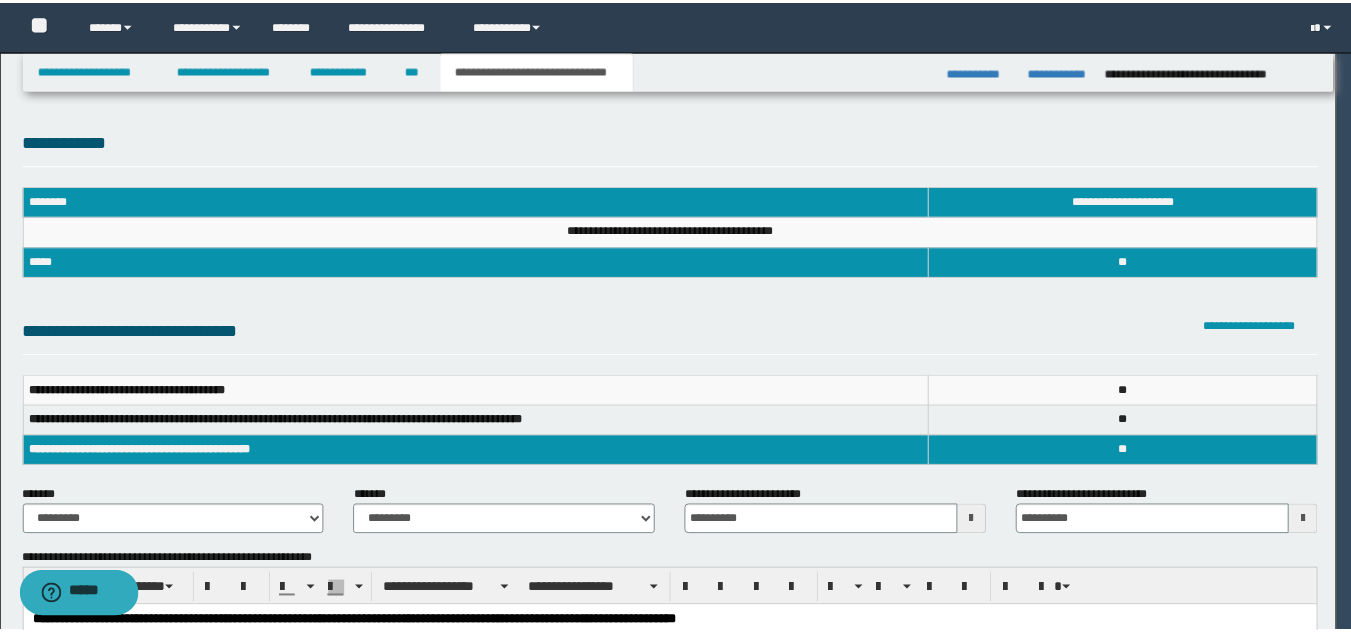 scroll, scrollTop: 0, scrollLeft: 0, axis: both 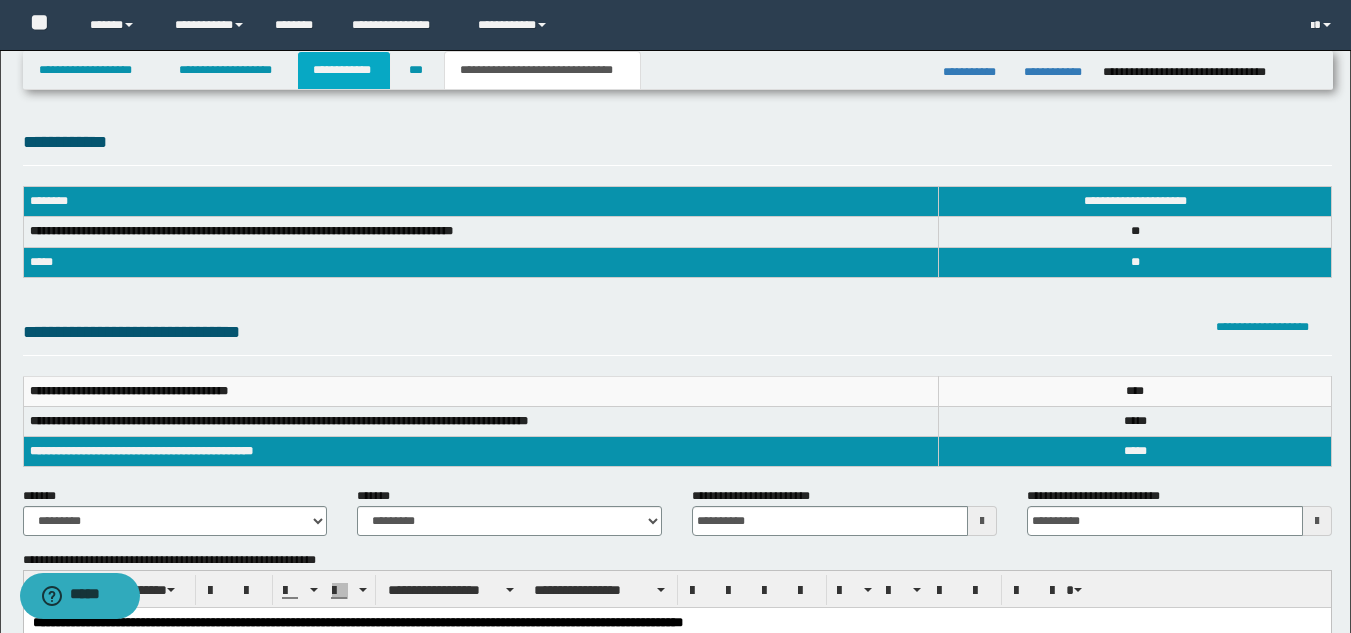click on "**********" at bounding box center (344, 70) 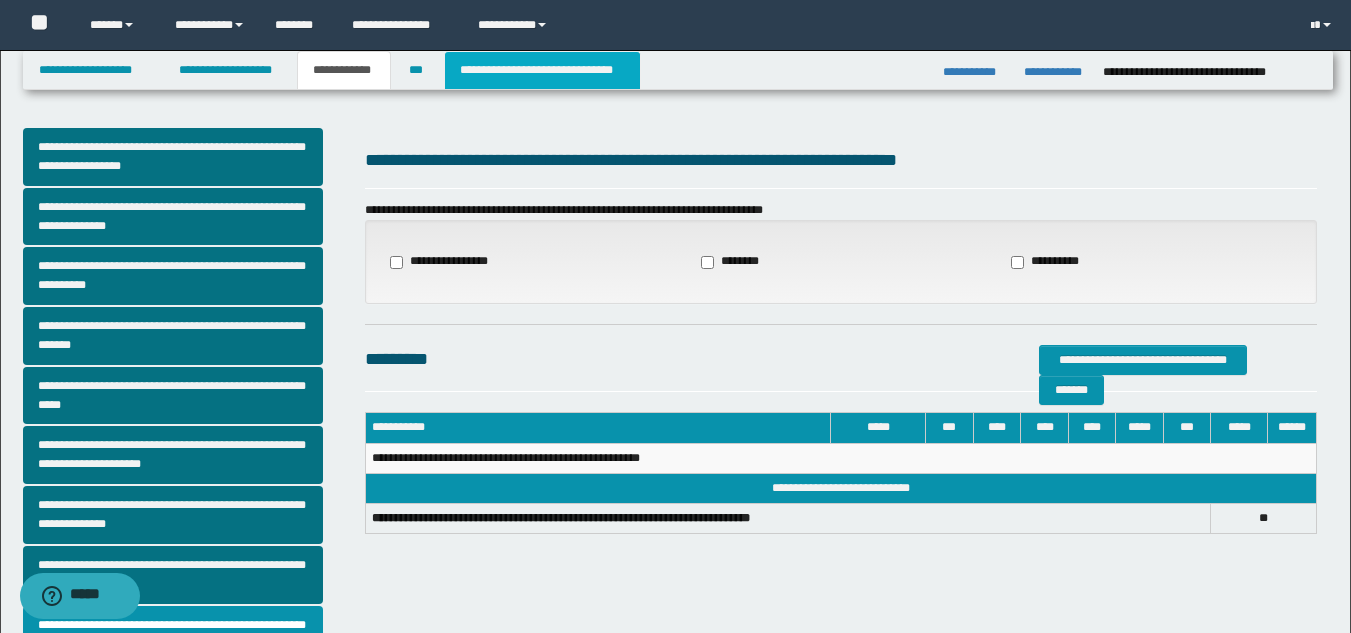 click on "**********" at bounding box center (542, 70) 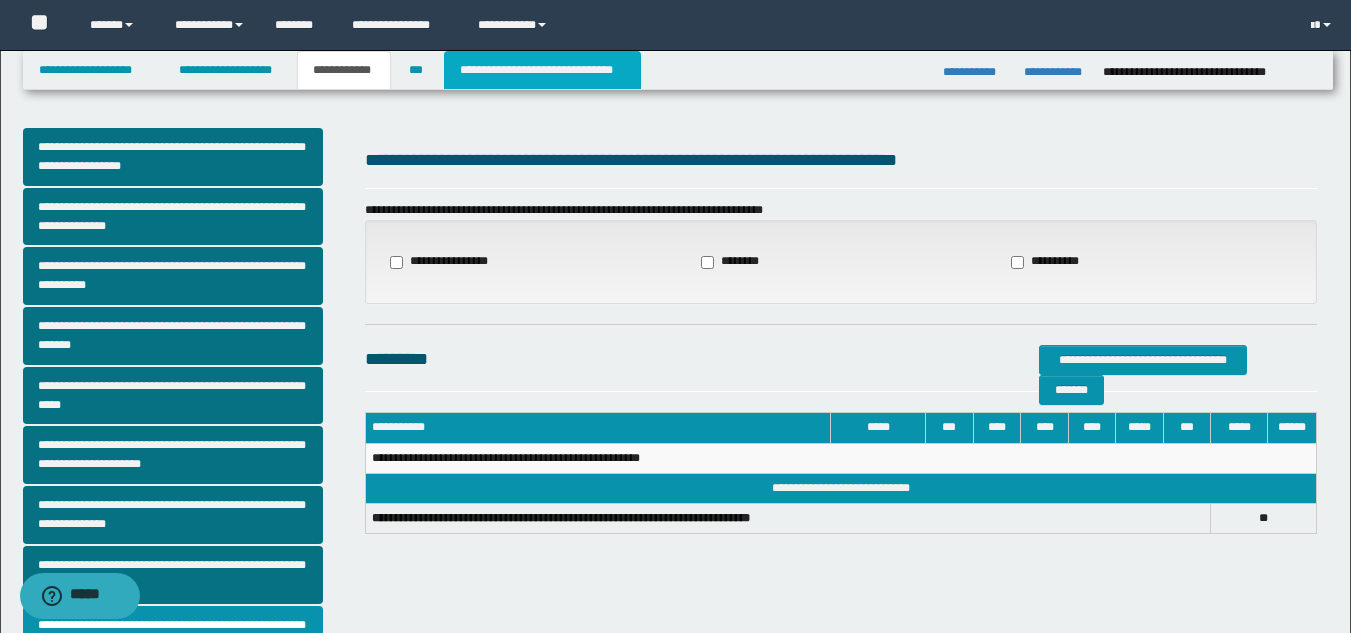 type on "**********" 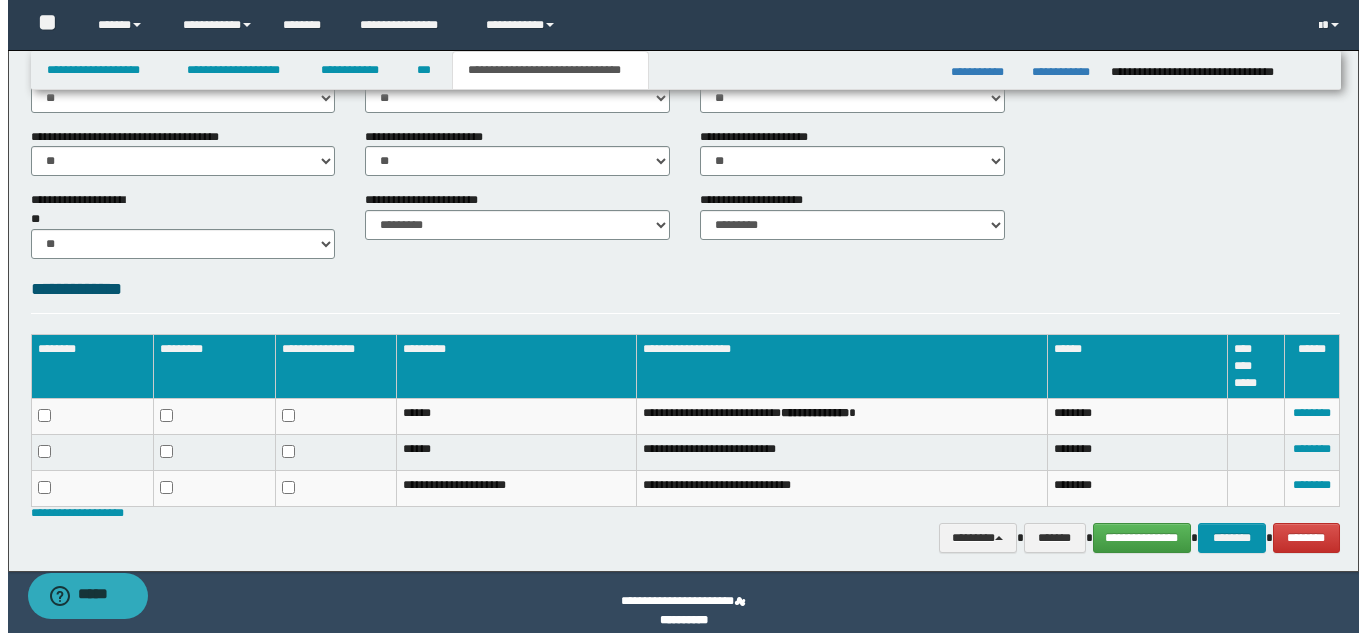 scroll, scrollTop: 800, scrollLeft: 0, axis: vertical 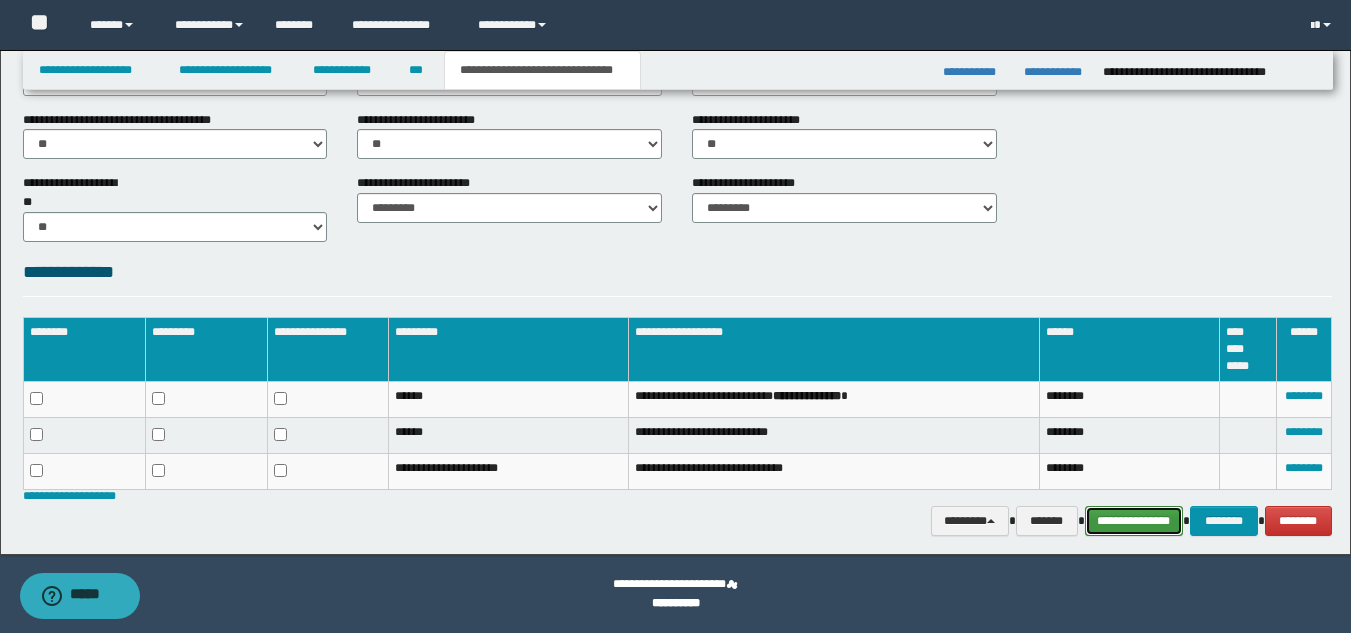 click on "**********" at bounding box center (1134, 521) 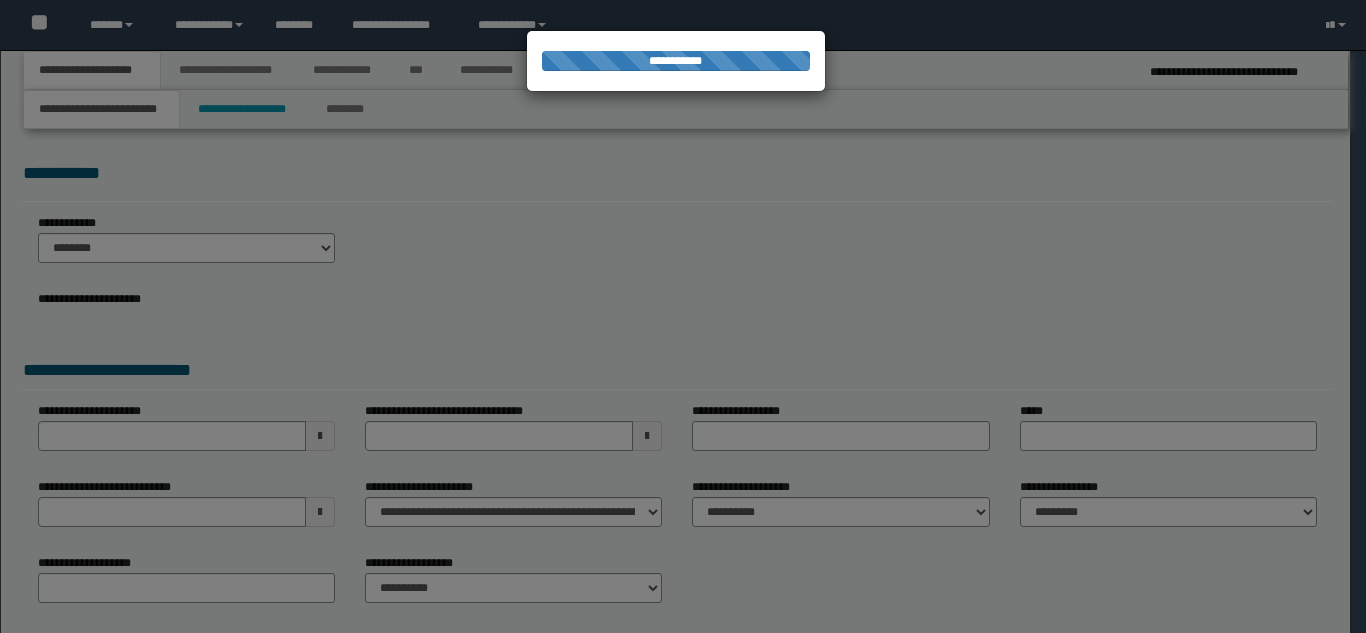 scroll, scrollTop: 0, scrollLeft: 0, axis: both 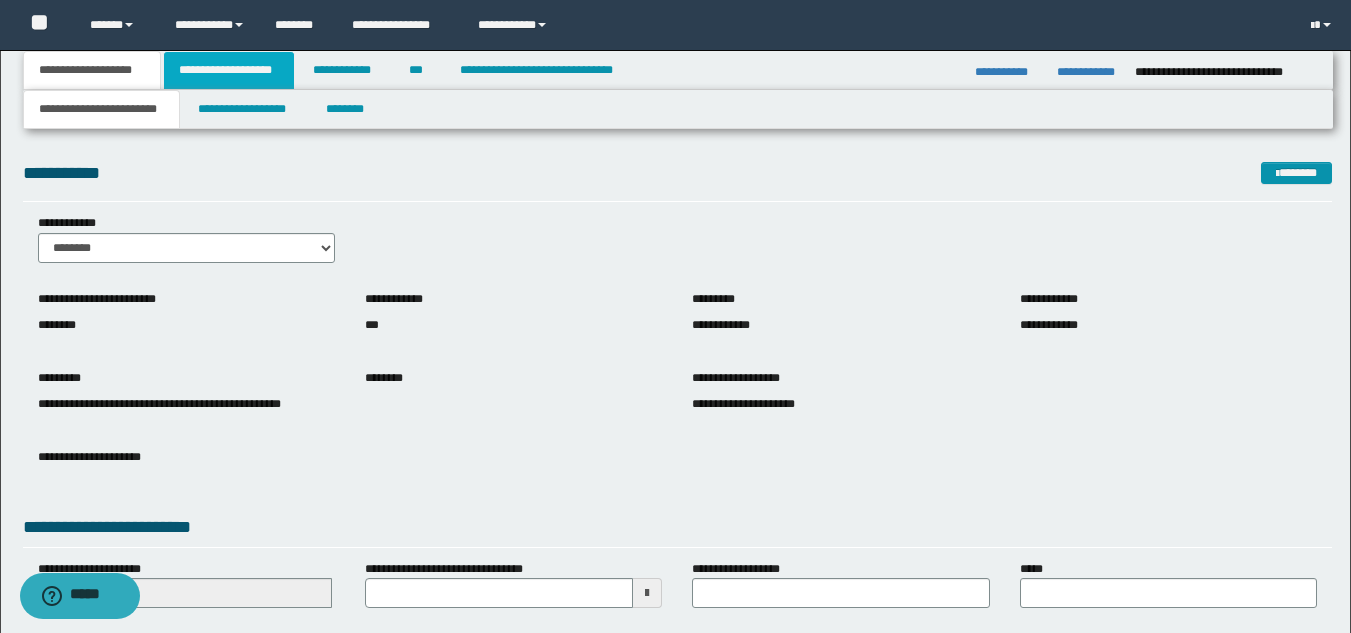click on "**********" at bounding box center (229, 70) 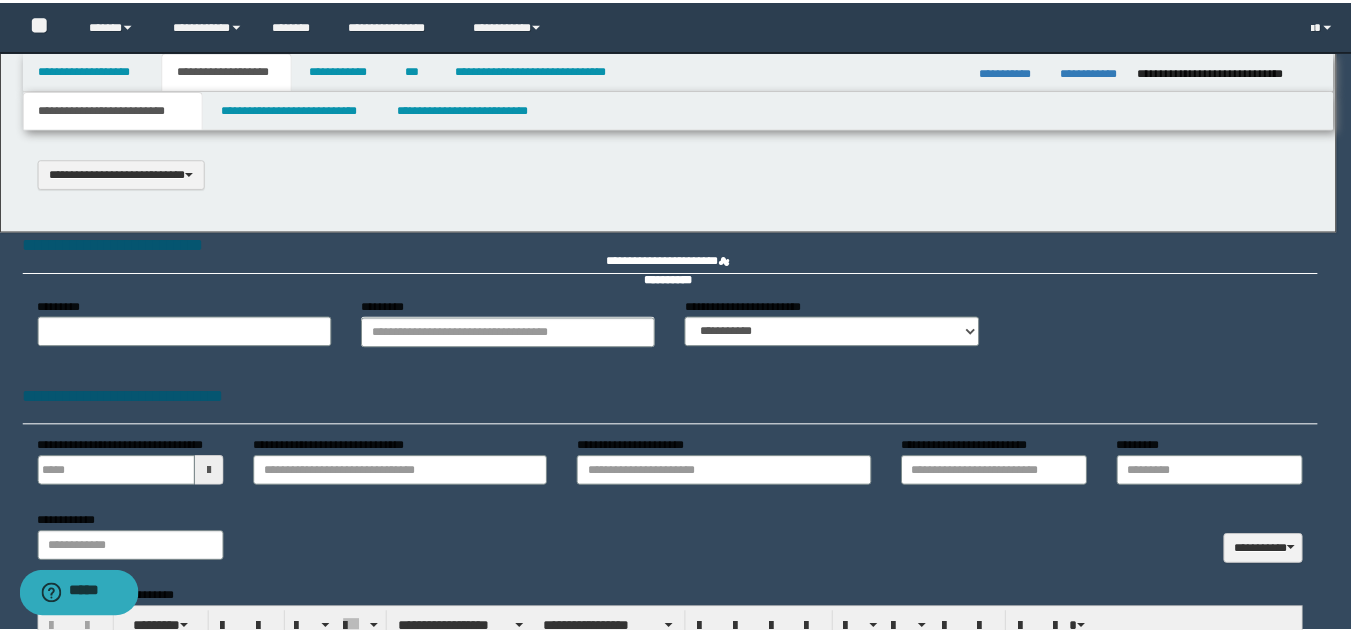 scroll, scrollTop: 0, scrollLeft: 0, axis: both 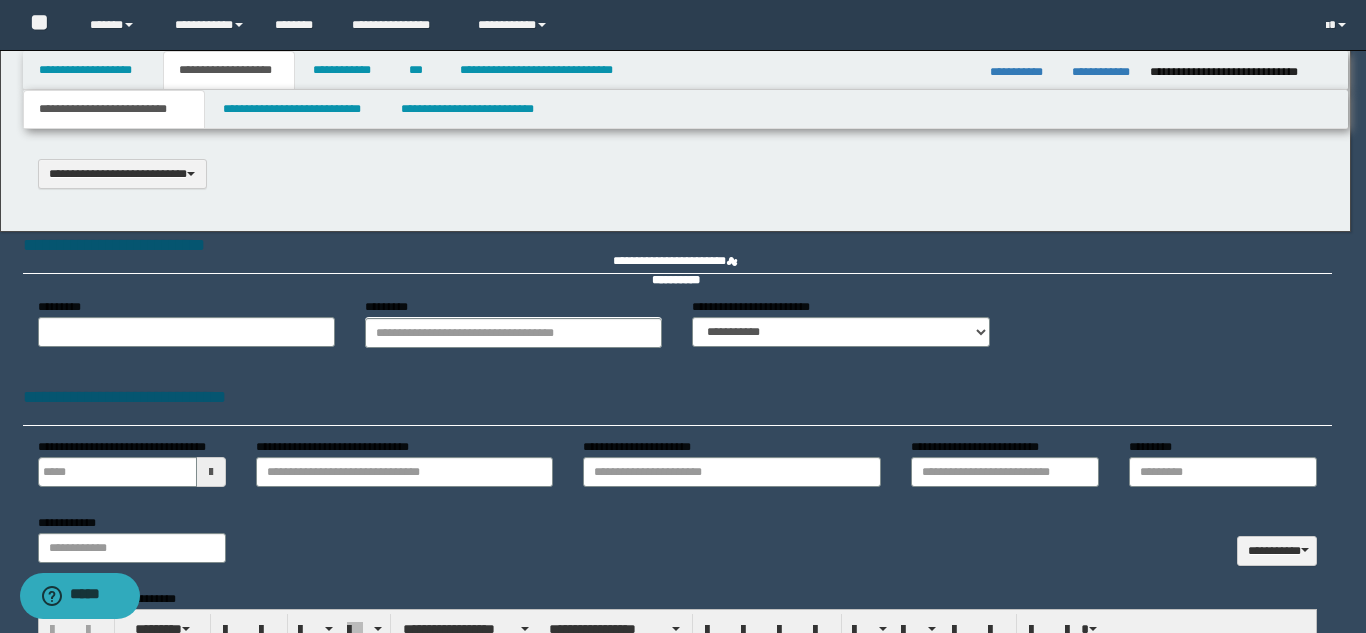 type on "**********" 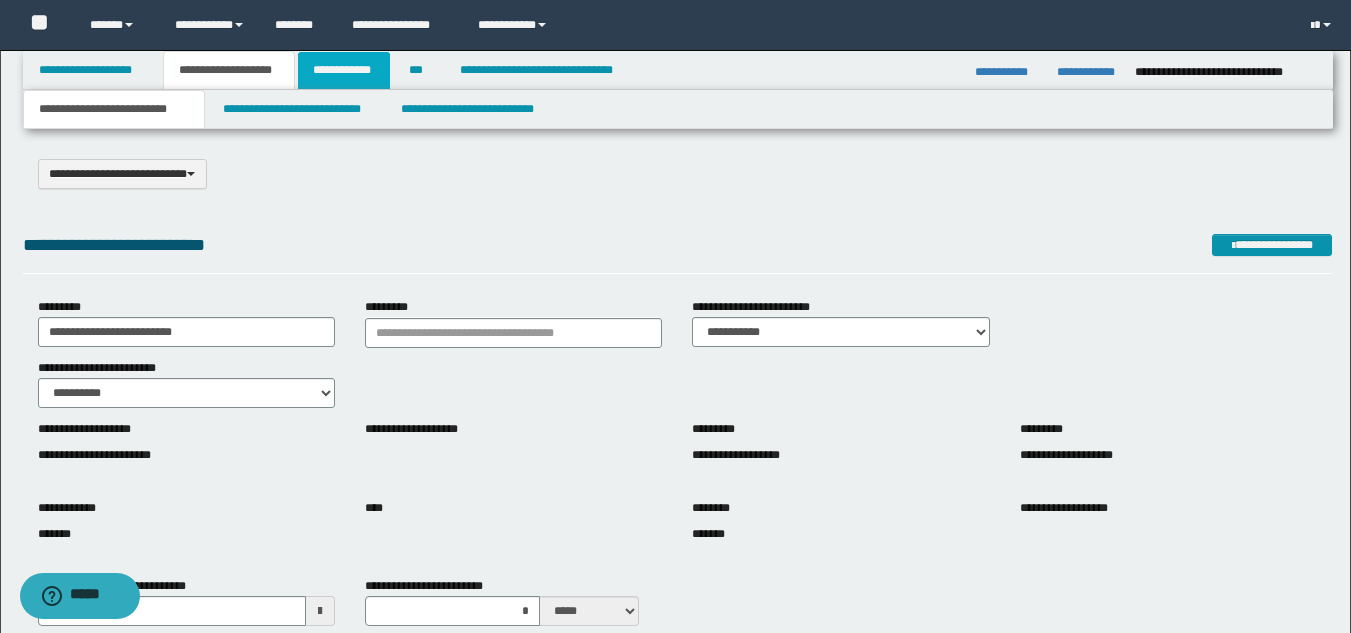 click on "**********" at bounding box center [344, 70] 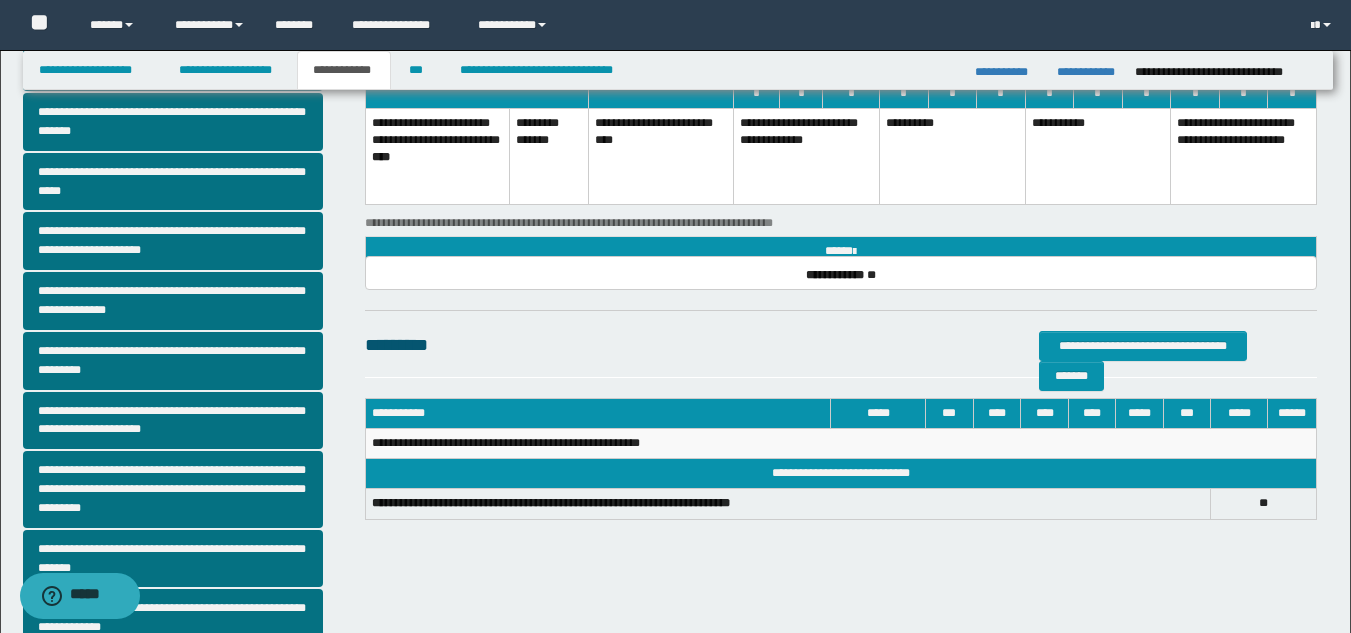 scroll, scrollTop: 262, scrollLeft: 0, axis: vertical 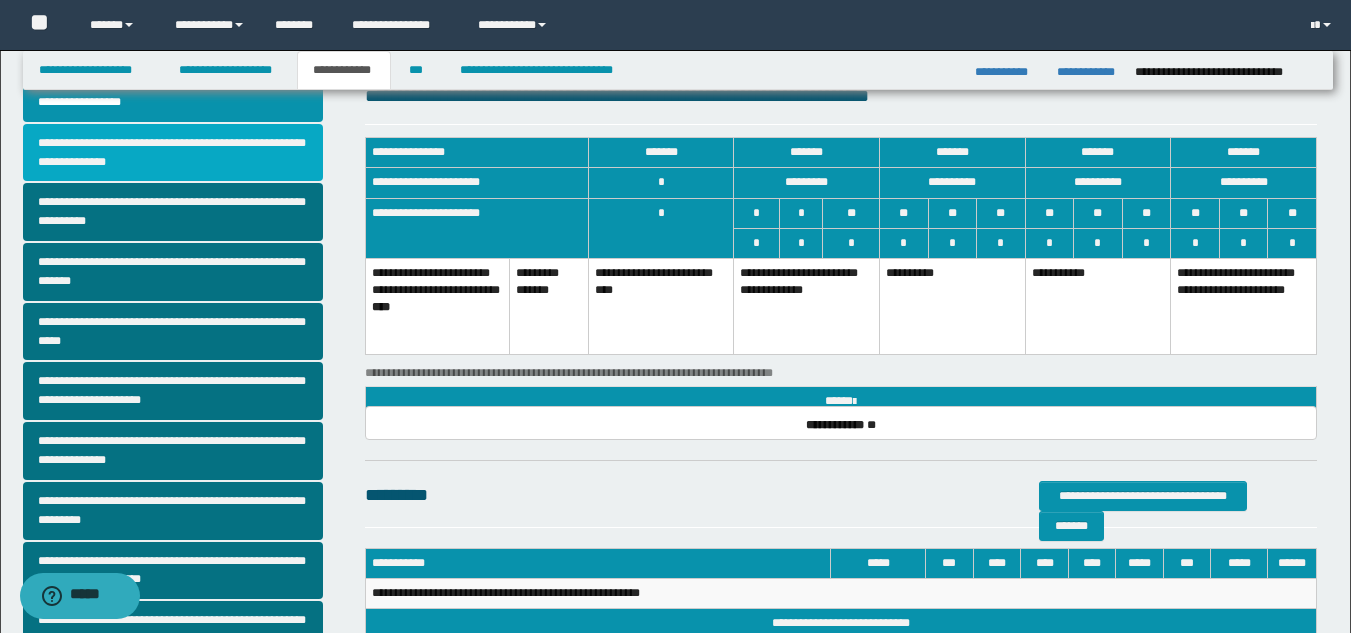 click on "**********" at bounding box center (173, 153) 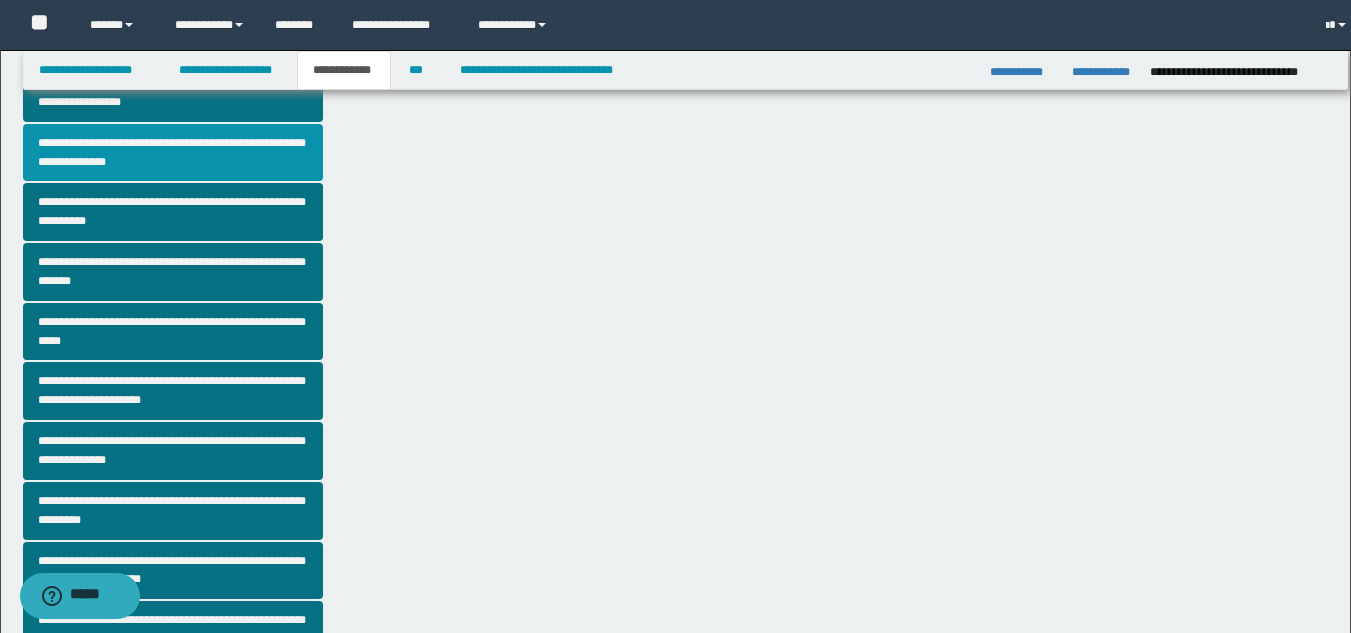 scroll, scrollTop: 0, scrollLeft: 0, axis: both 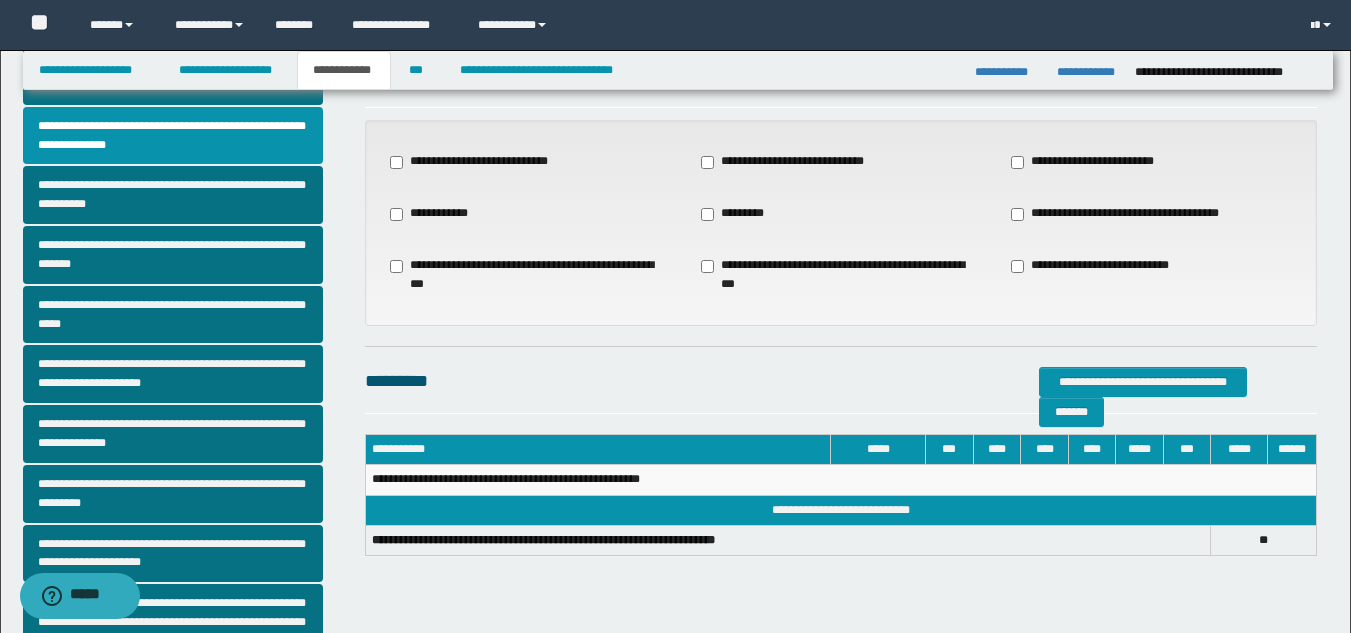 click on "**********" at bounding box center [1126, 214] 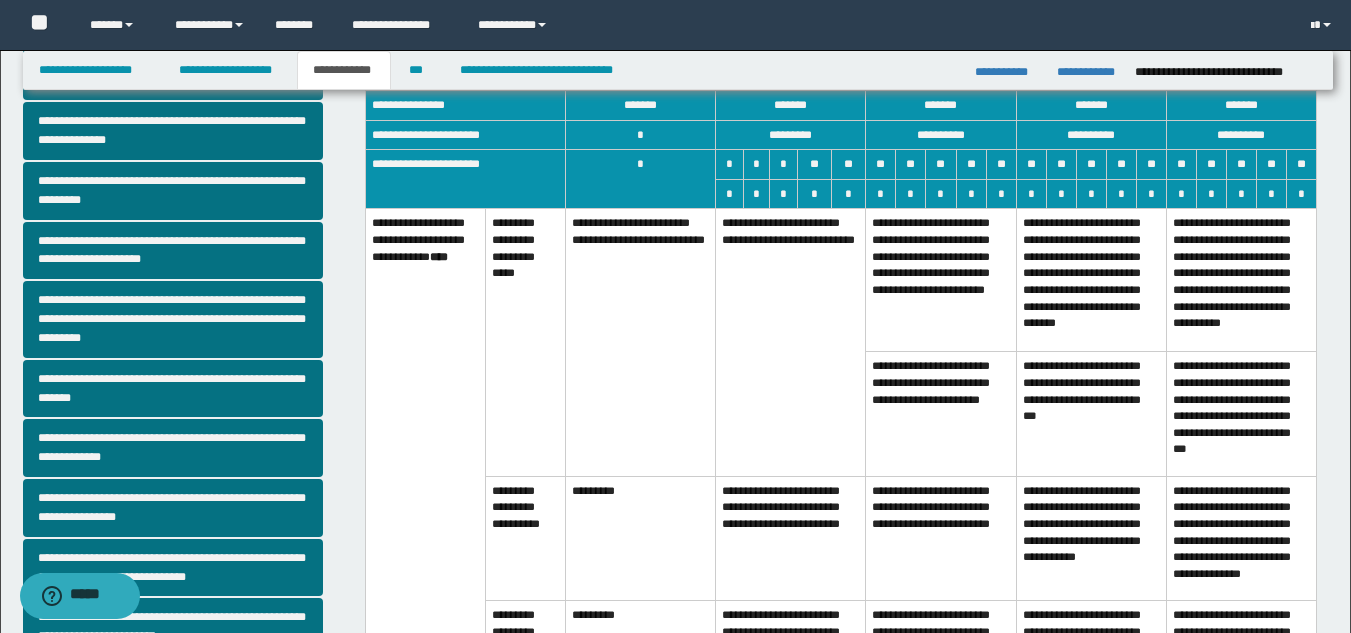 scroll, scrollTop: 369, scrollLeft: 0, axis: vertical 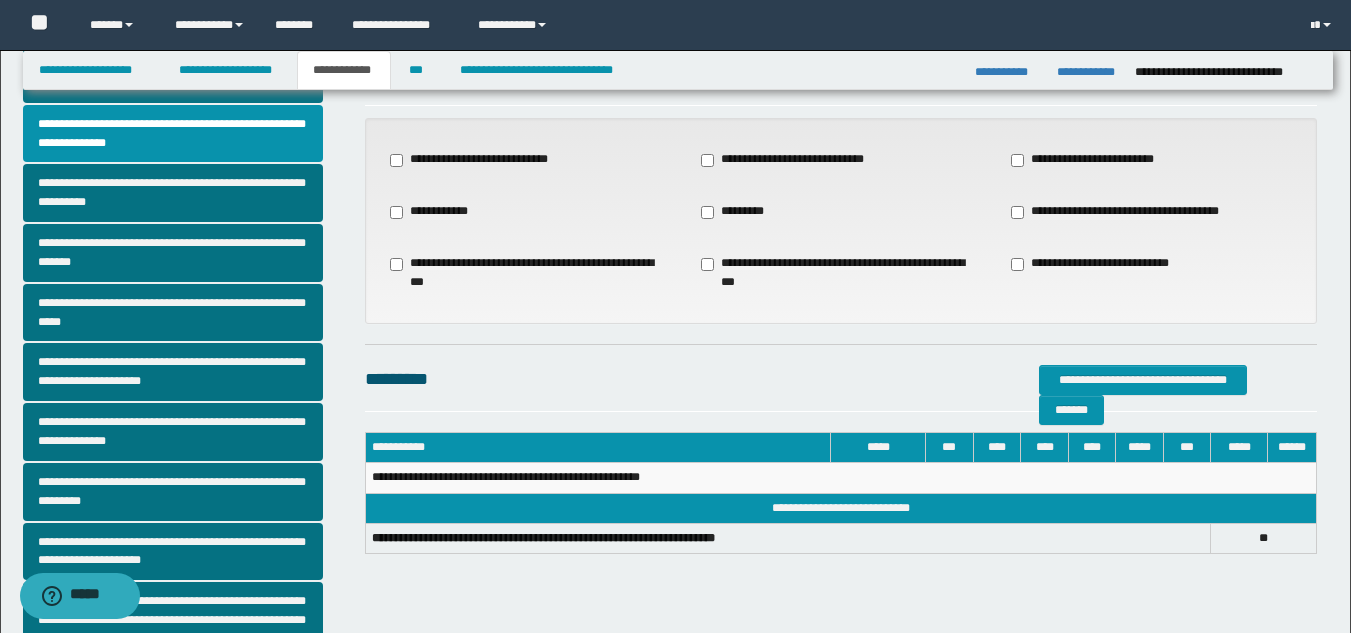 click on "**********" at bounding box center [675, 477] 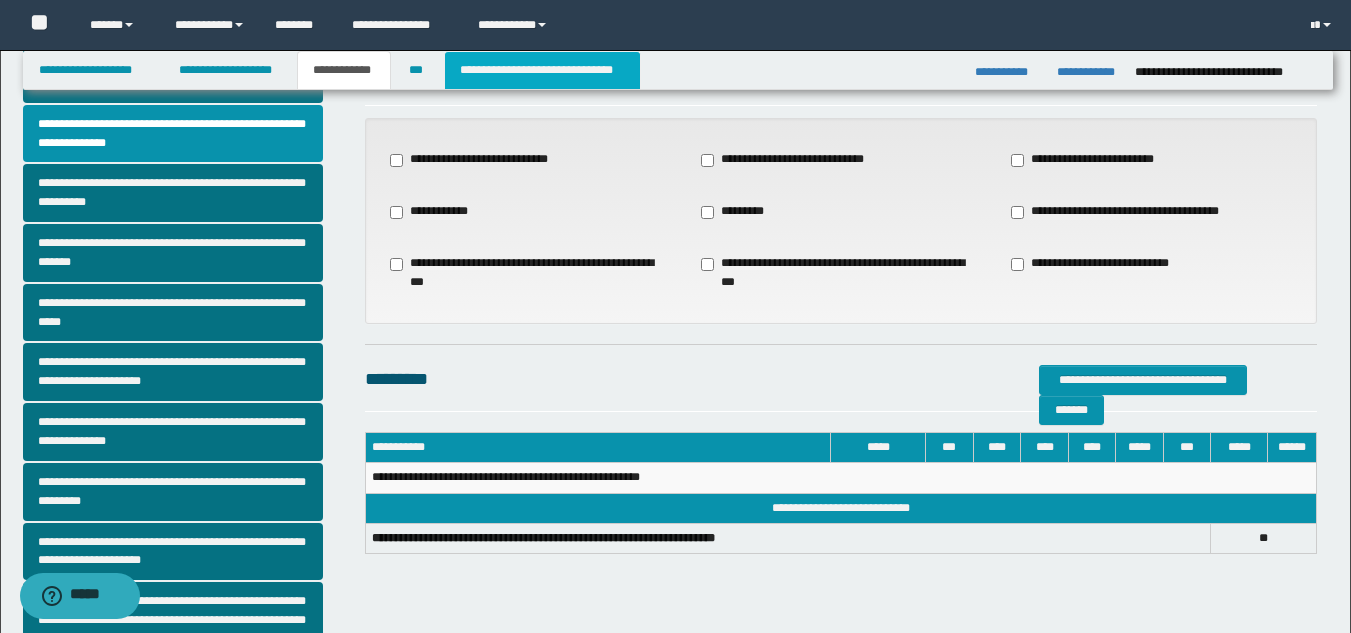 click on "**********" at bounding box center [542, 70] 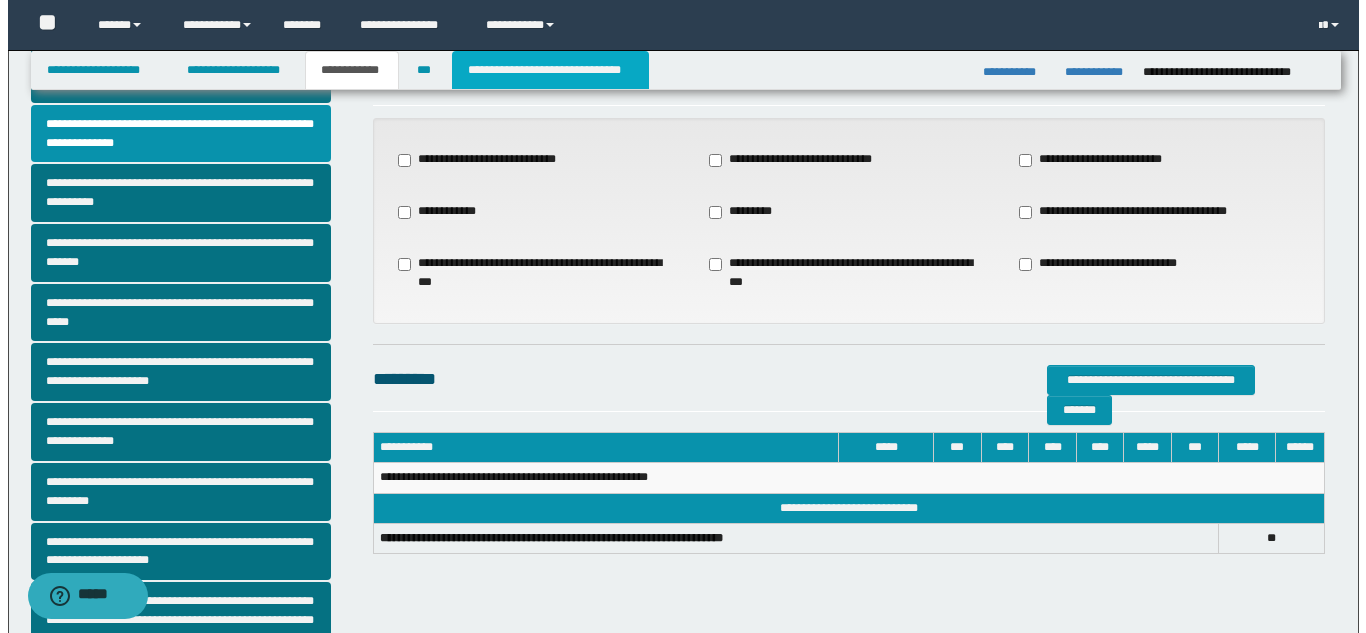scroll, scrollTop: 0, scrollLeft: 0, axis: both 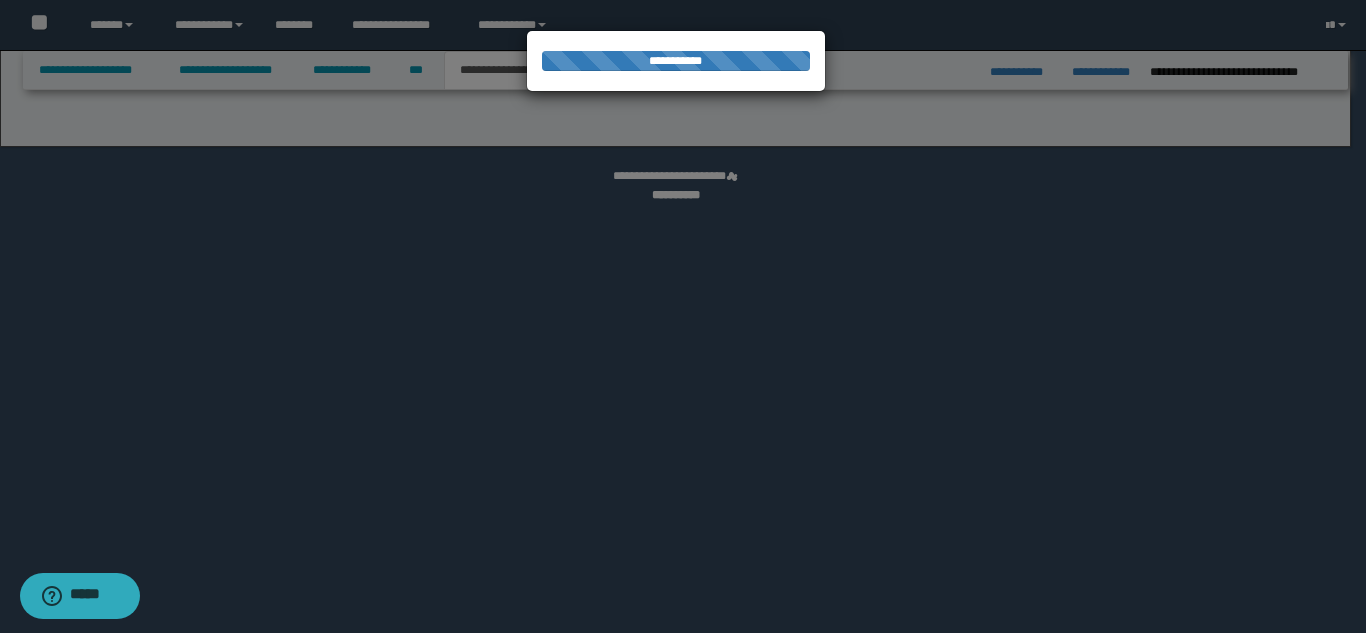 select on "*" 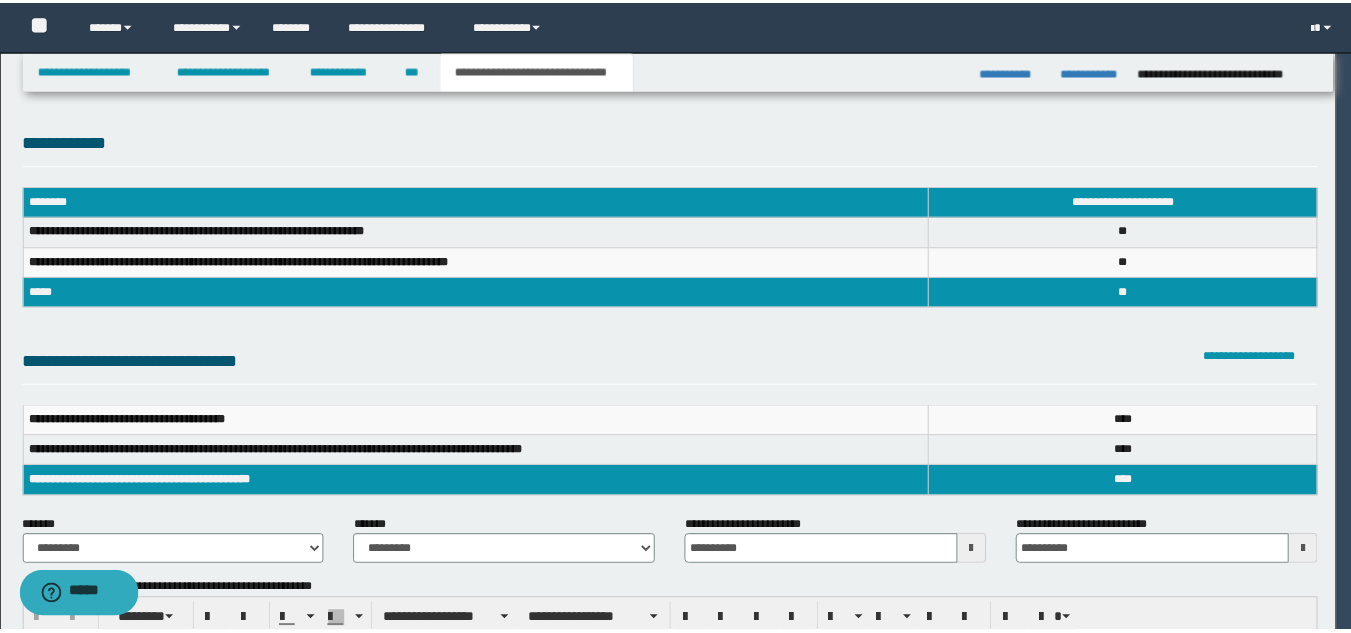scroll, scrollTop: 0, scrollLeft: 0, axis: both 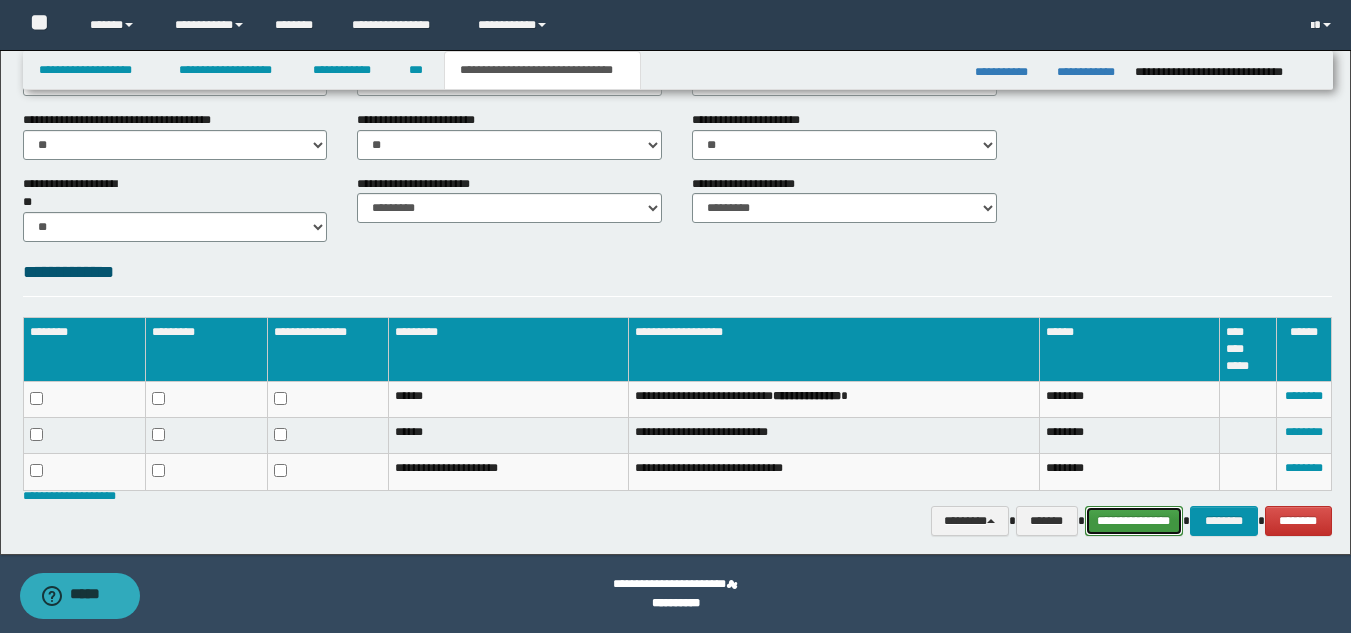 drag, startPoint x: 1166, startPoint y: 528, endPoint x: 1146, endPoint y: 523, distance: 20.615528 